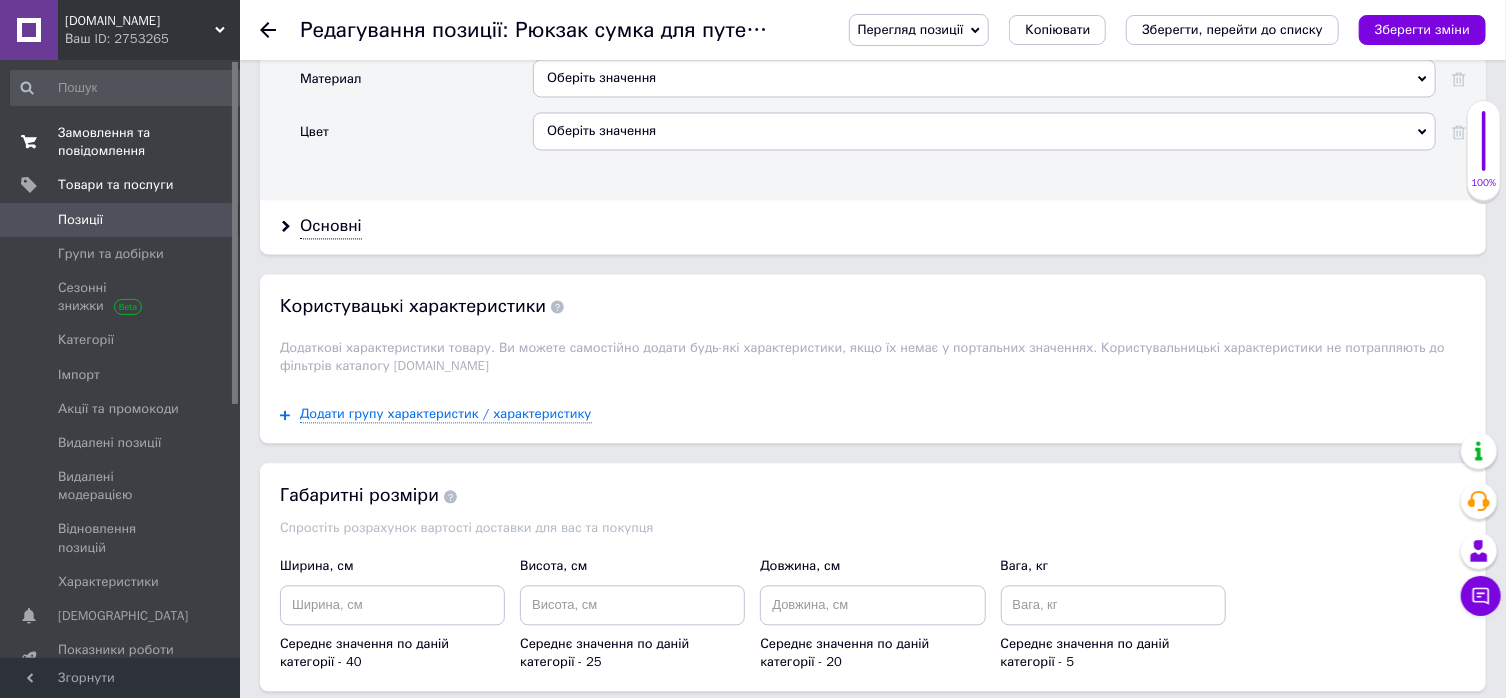 scroll, scrollTop: 2037, scrollLeft: 0, axis: vertical 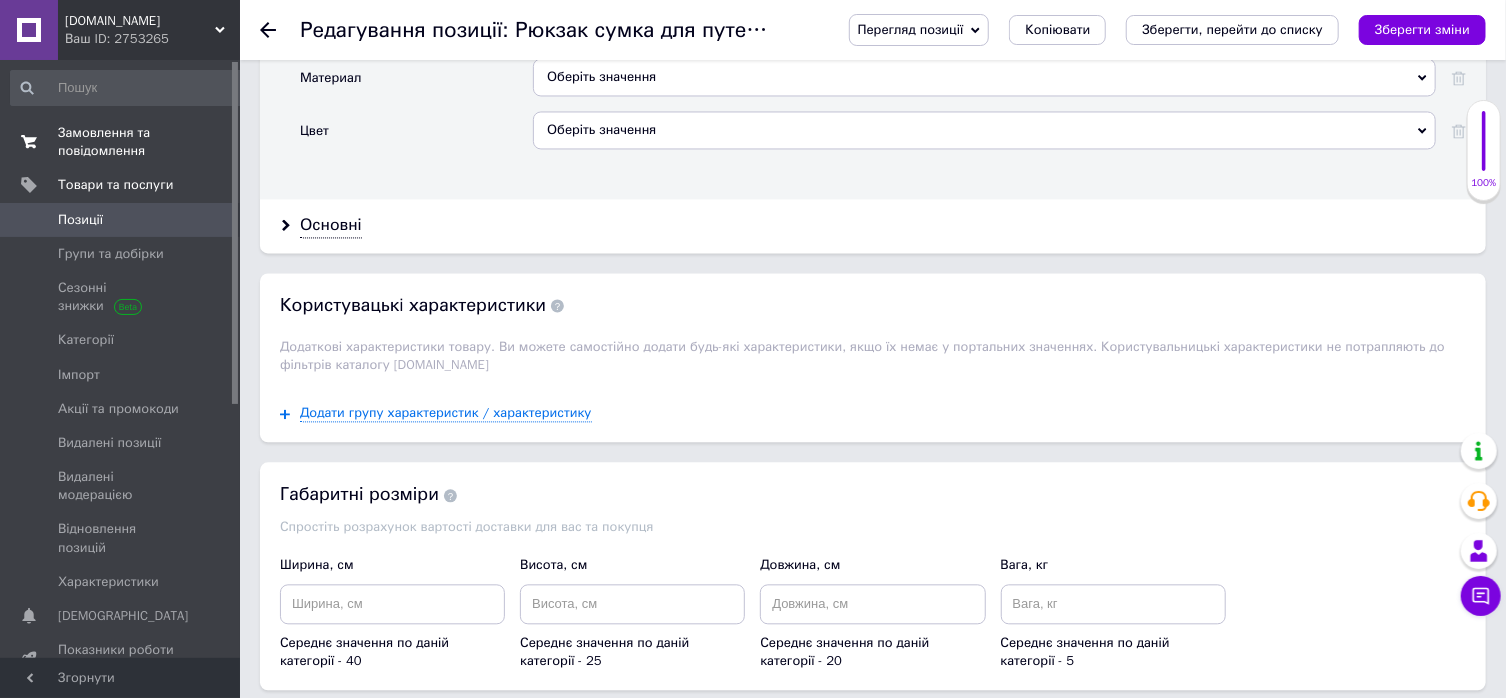 click on "Замовлення та повідомлення" at bounding box center [121, 142] 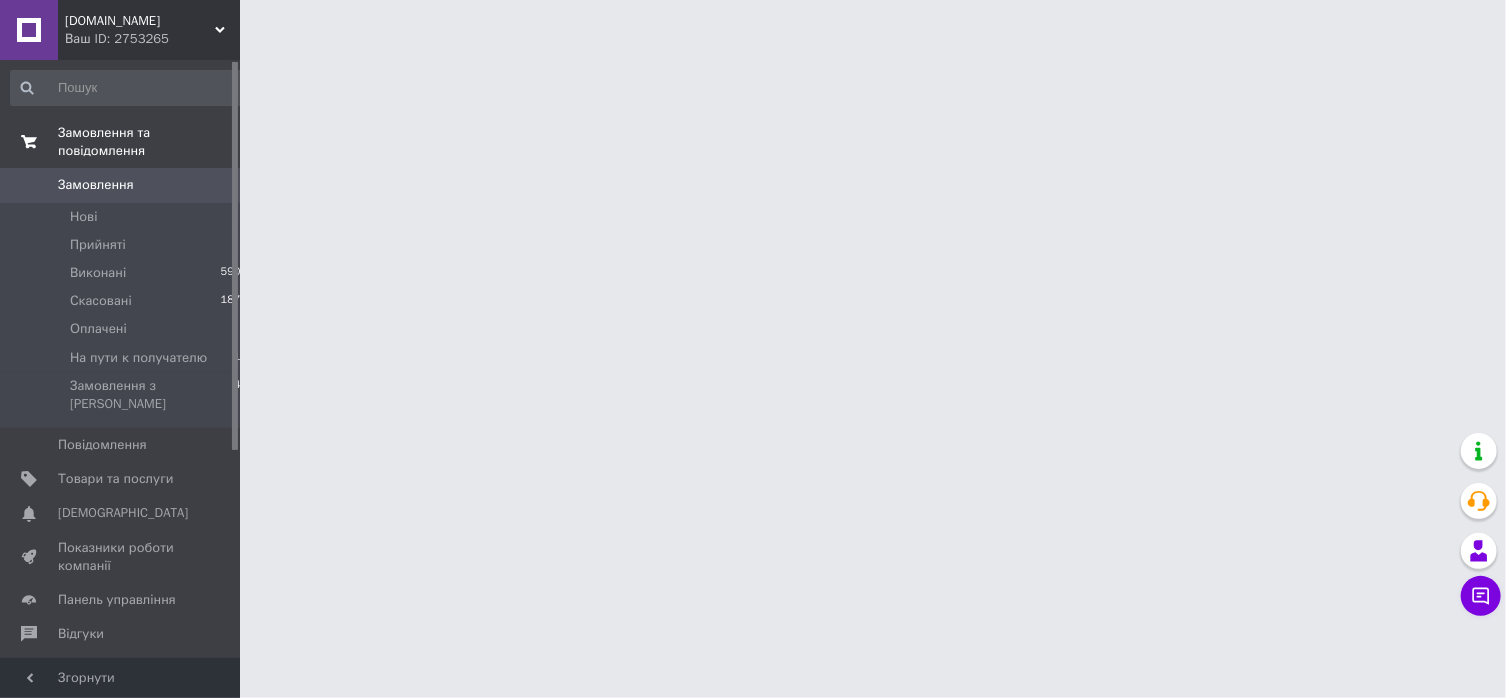 scroll, scrollTop: 0, scrollLeft: 0, axis: both 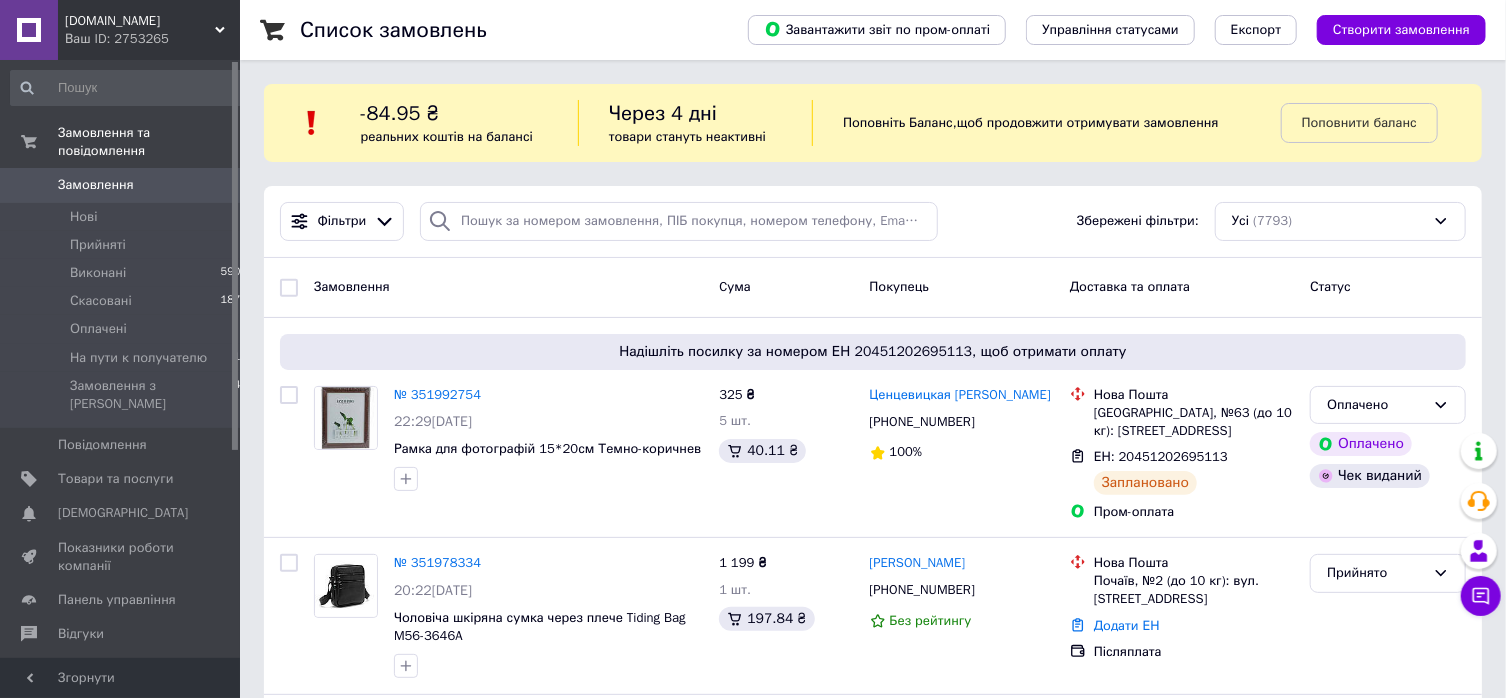 click on "Замовлення 0" at bounding box center [129, 185] 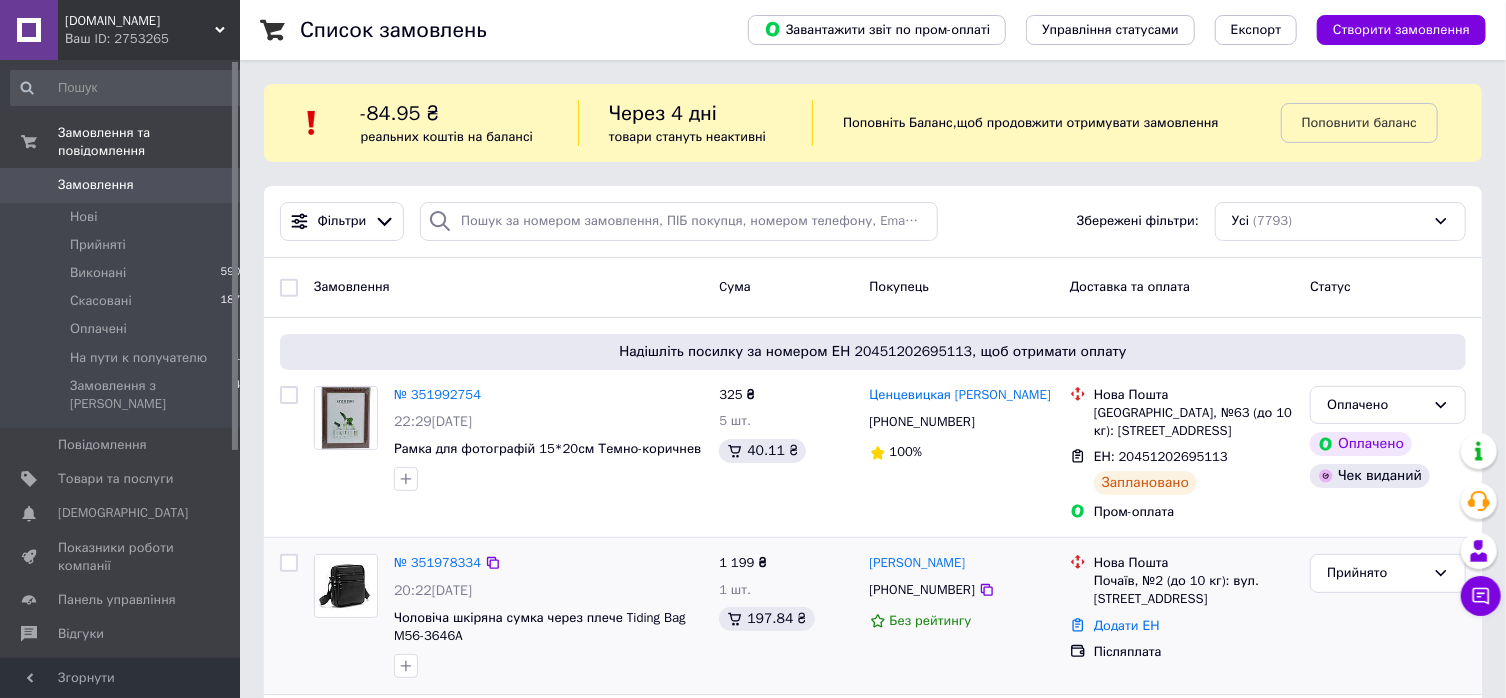 click on "Почаїв, №2 (до 10 кг): вул. [STREET_ADDRESS]" at bounding box center [1194, 590] 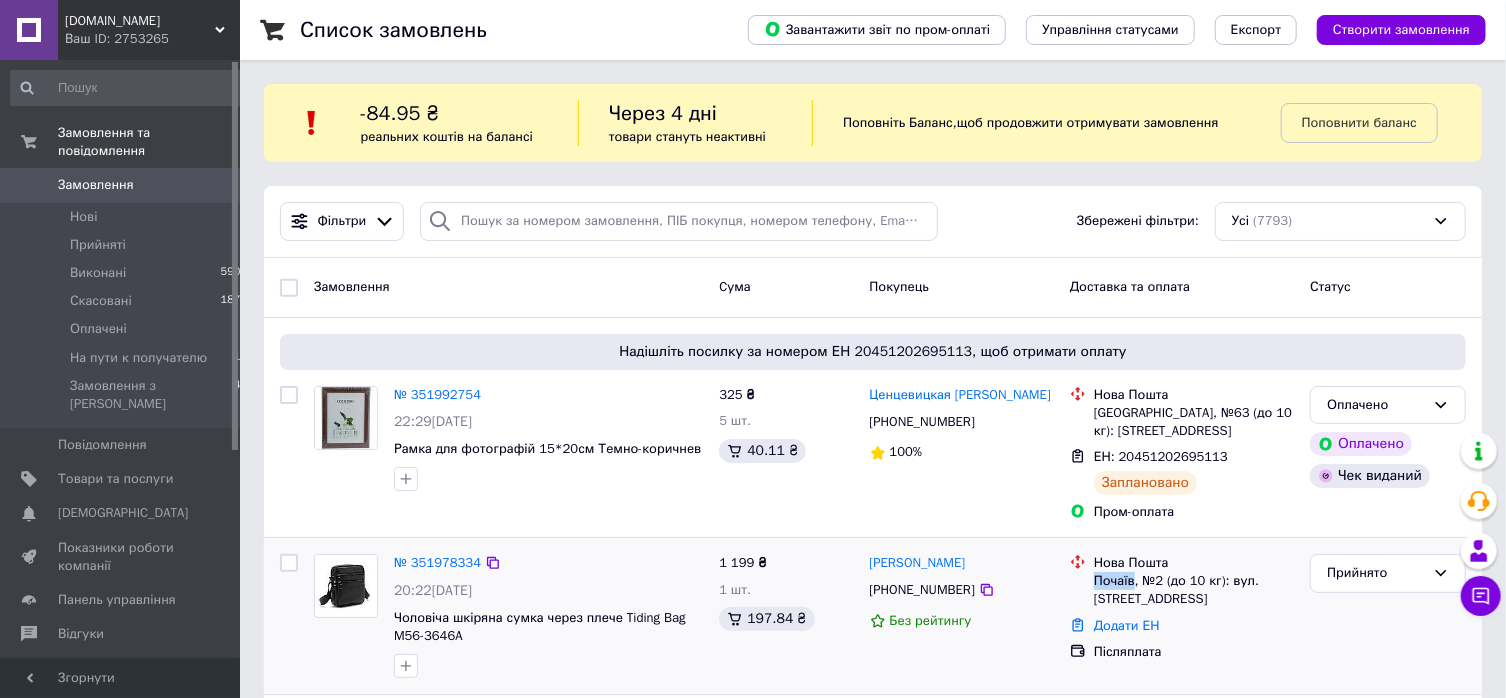 click on "Почаїв, №2 (до 10 кг): вул. [STREET_ADDRESS]" at bounding box center (1194, 590) 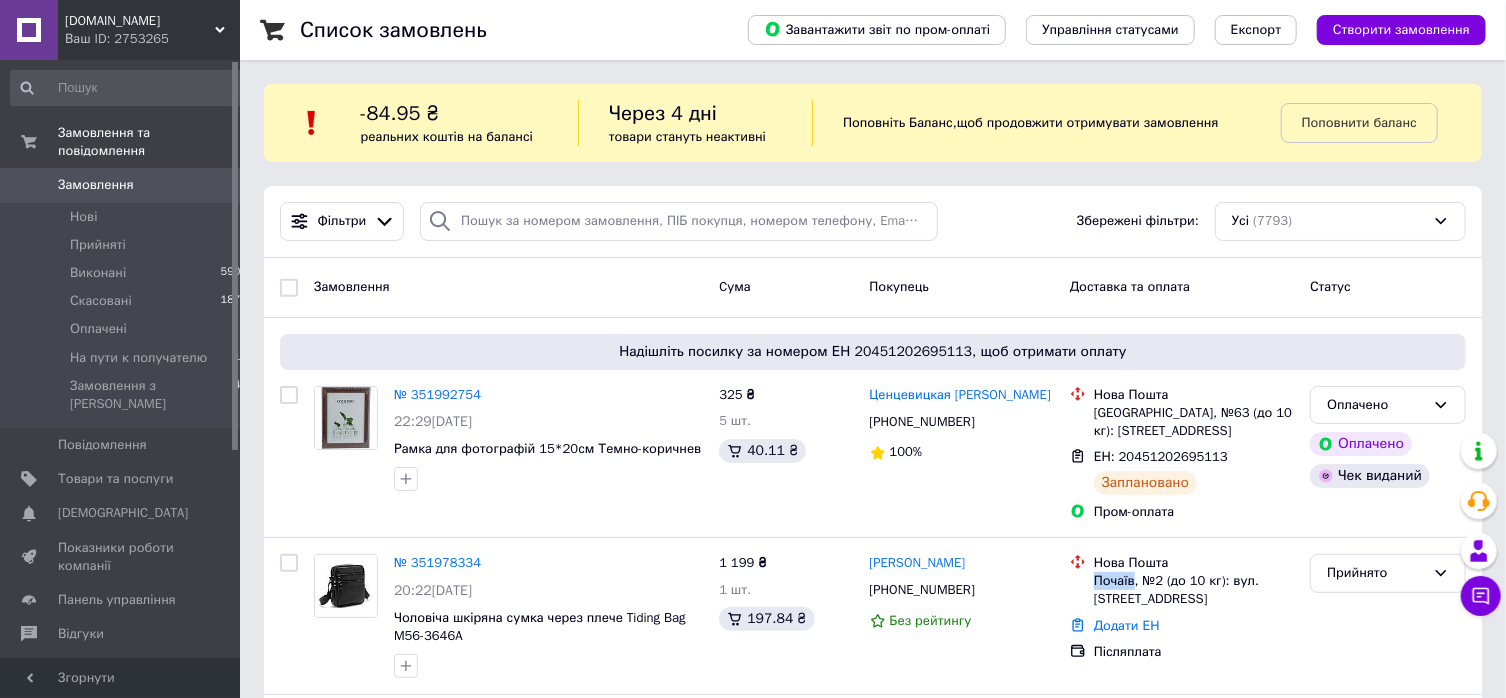 copy on "Почаїв" 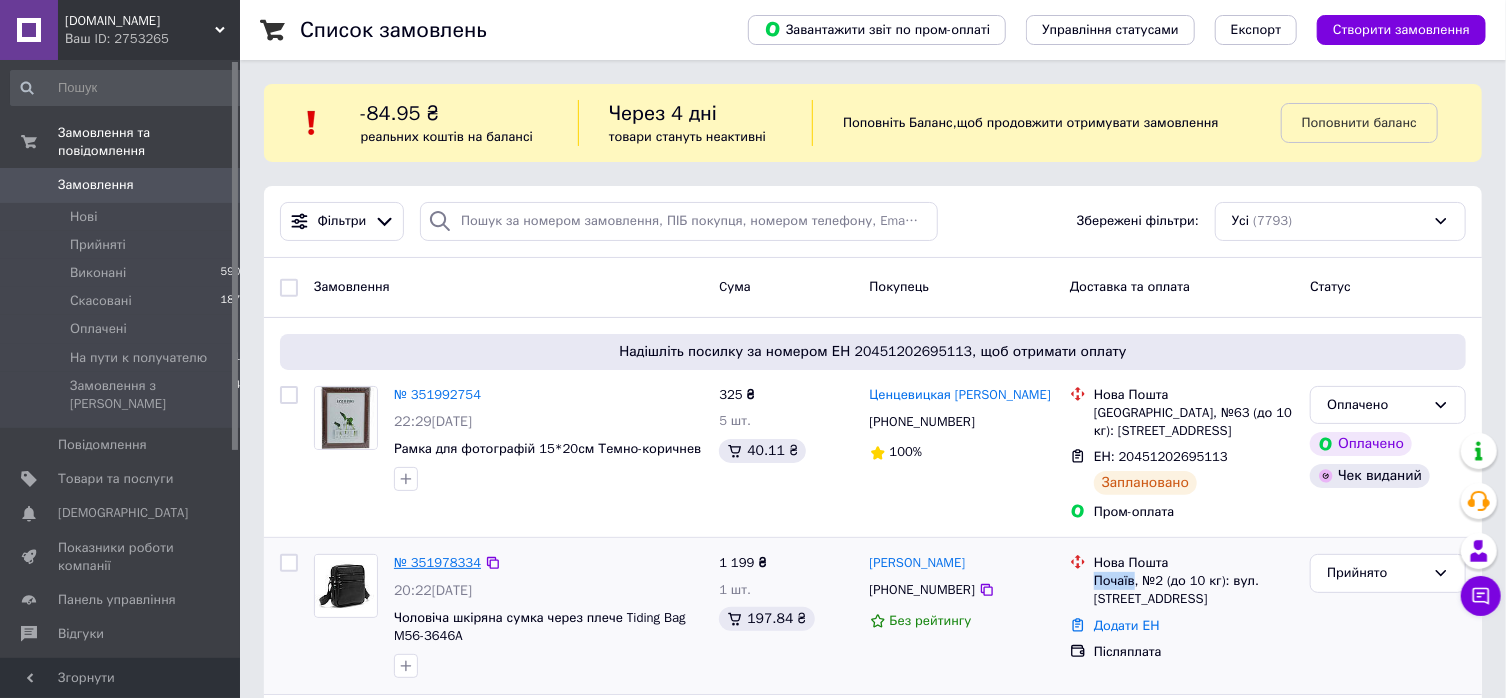 click on "№ 351978334" at bounding box center [437, 562] 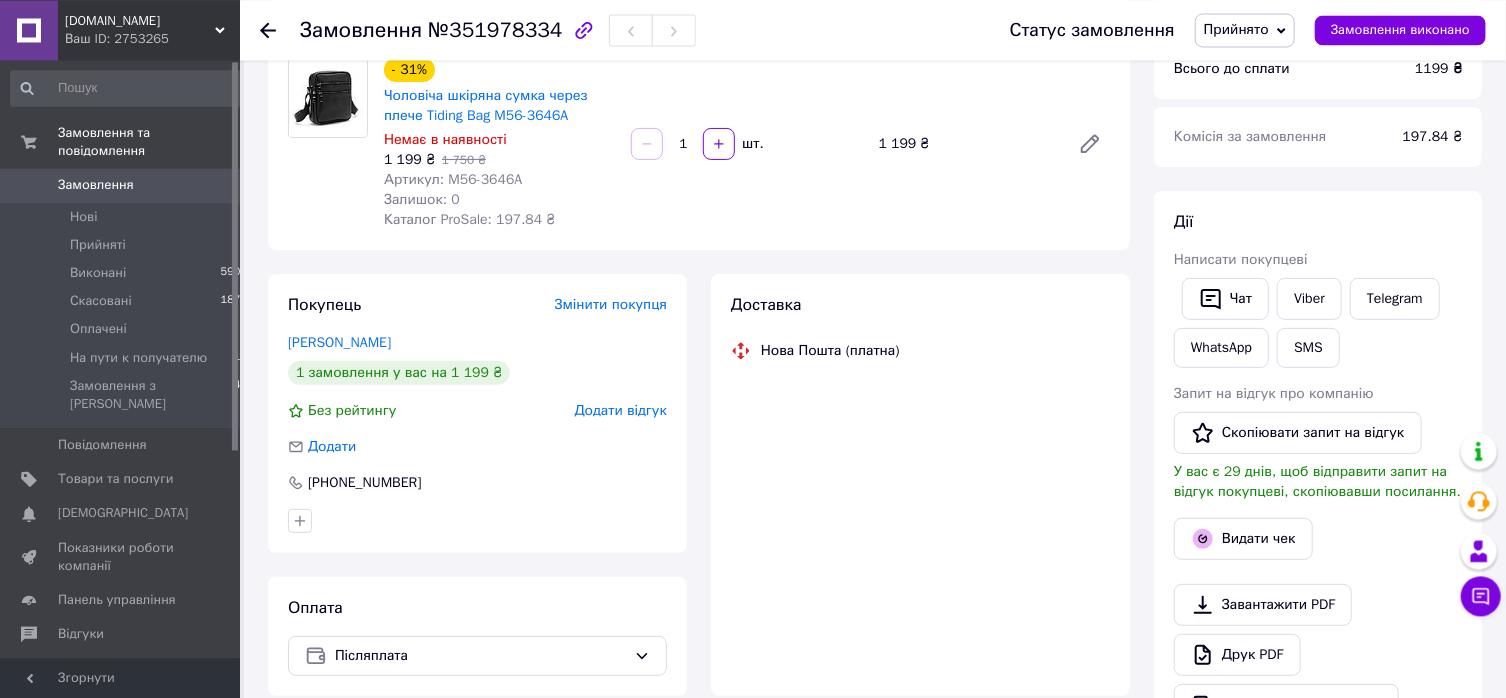 scroll, scrollTop: 428, scrollLeft: 0, axis: vertical 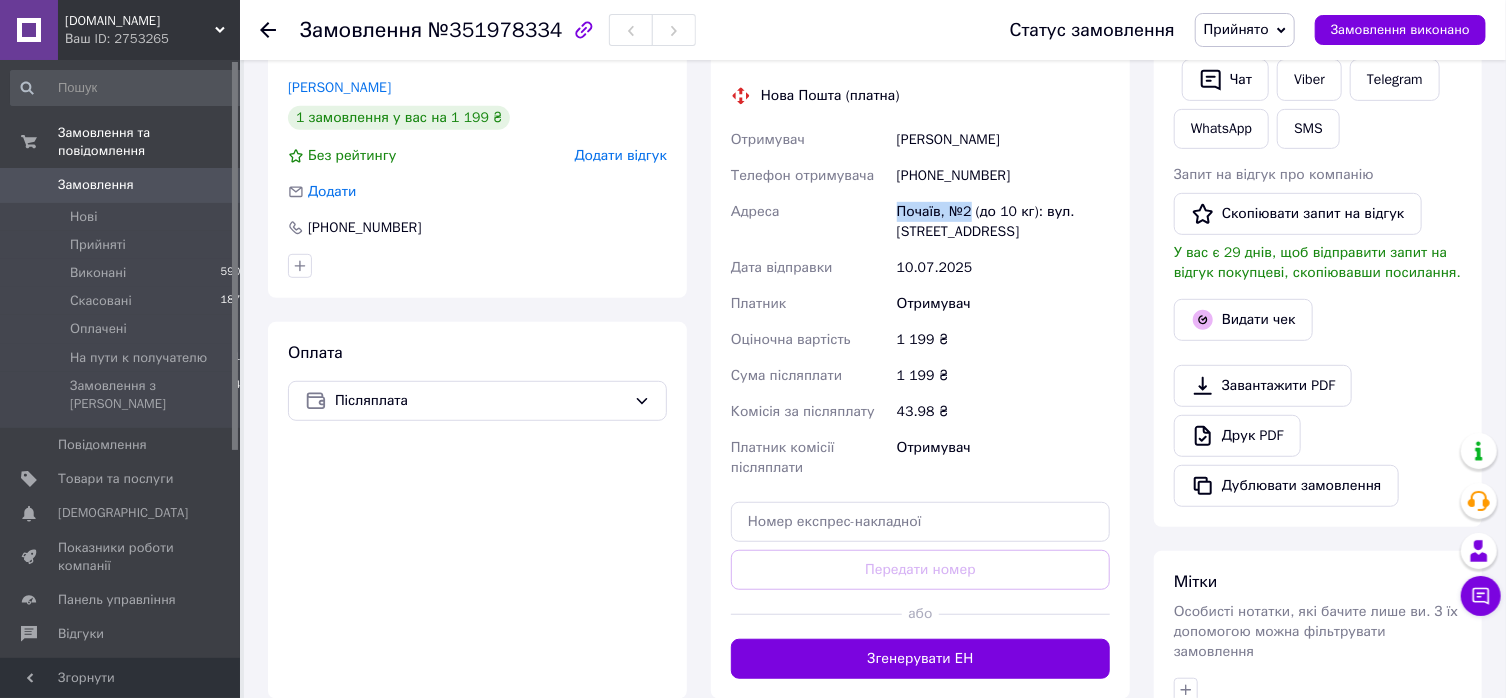 drag, startPoint x: 898, startPoint y: 212, endPoint x: 973, endPoint y: 214, distance: 75.026665 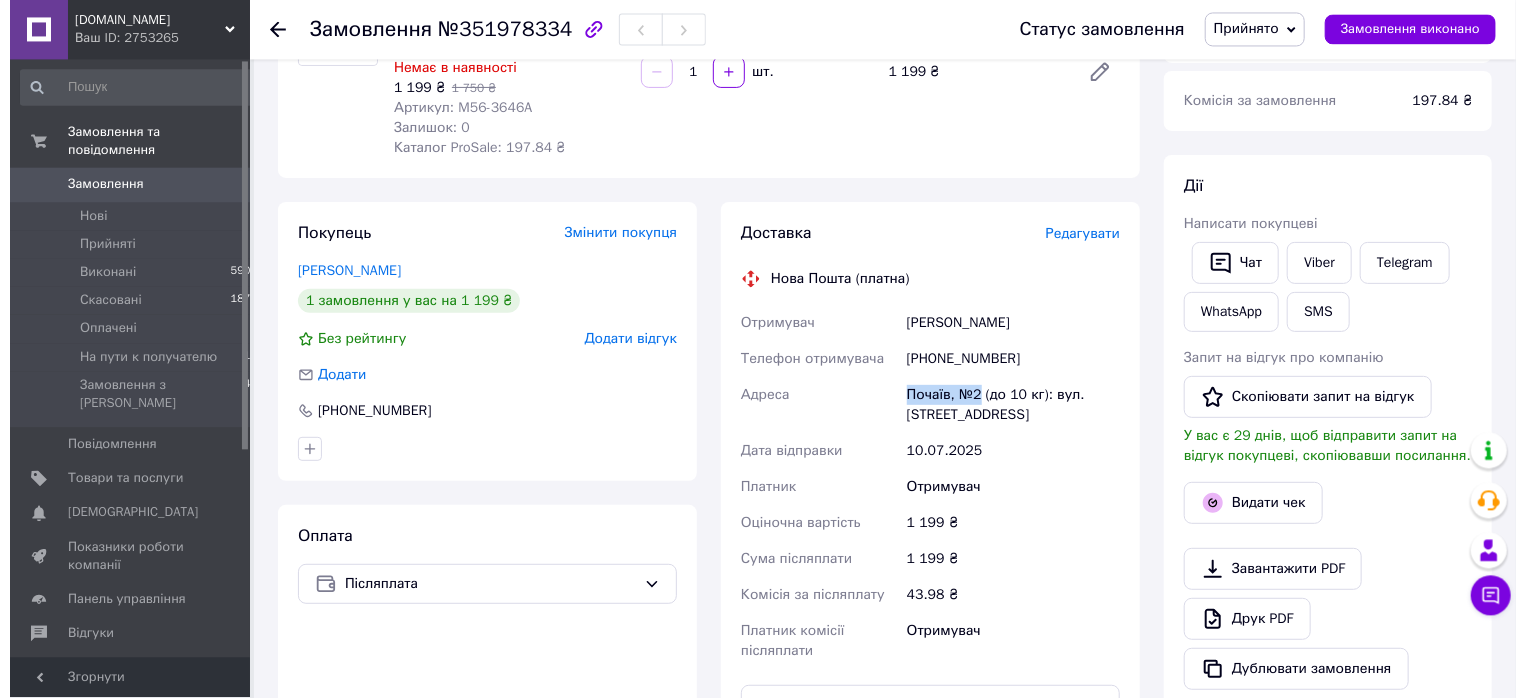 scroll, scrollTop: 214, scrollLeft: 0, axis: vertical 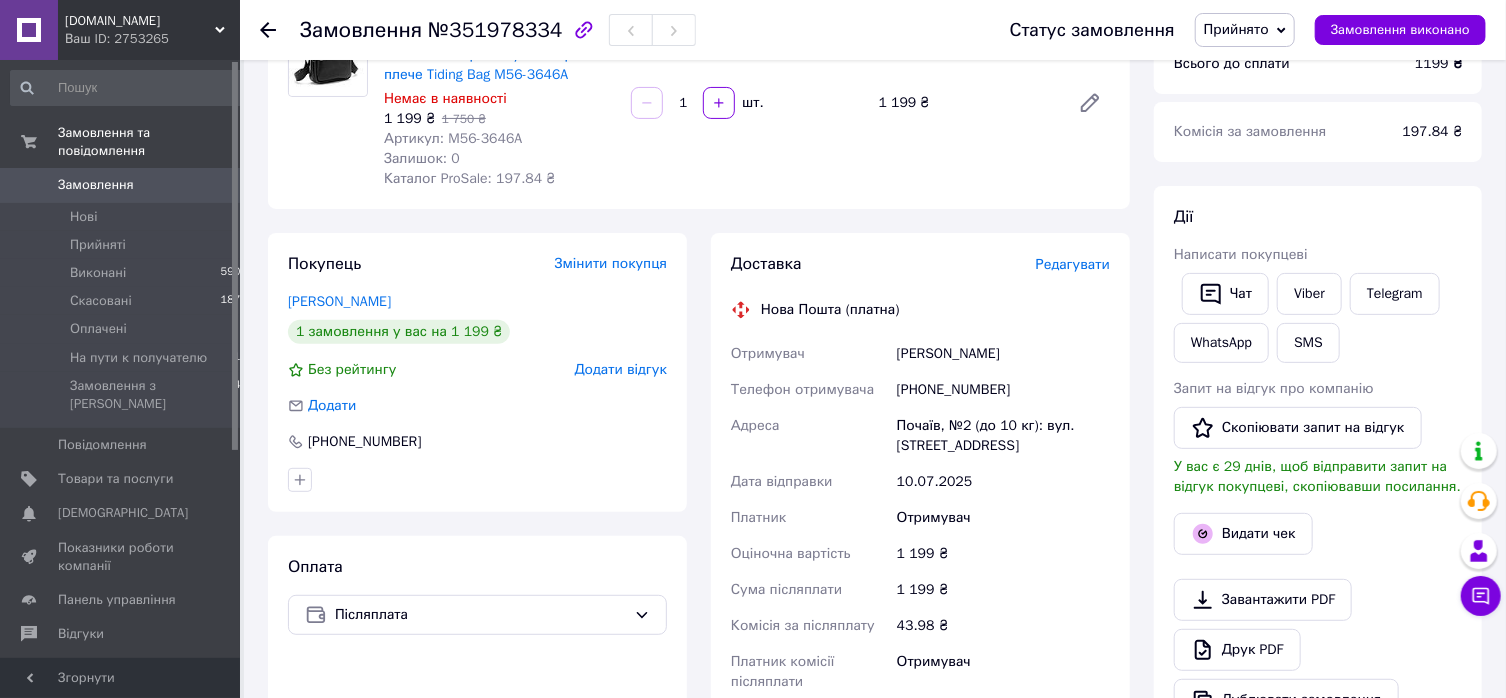 click on "Редагувати" at bounding box center [1073, 264] 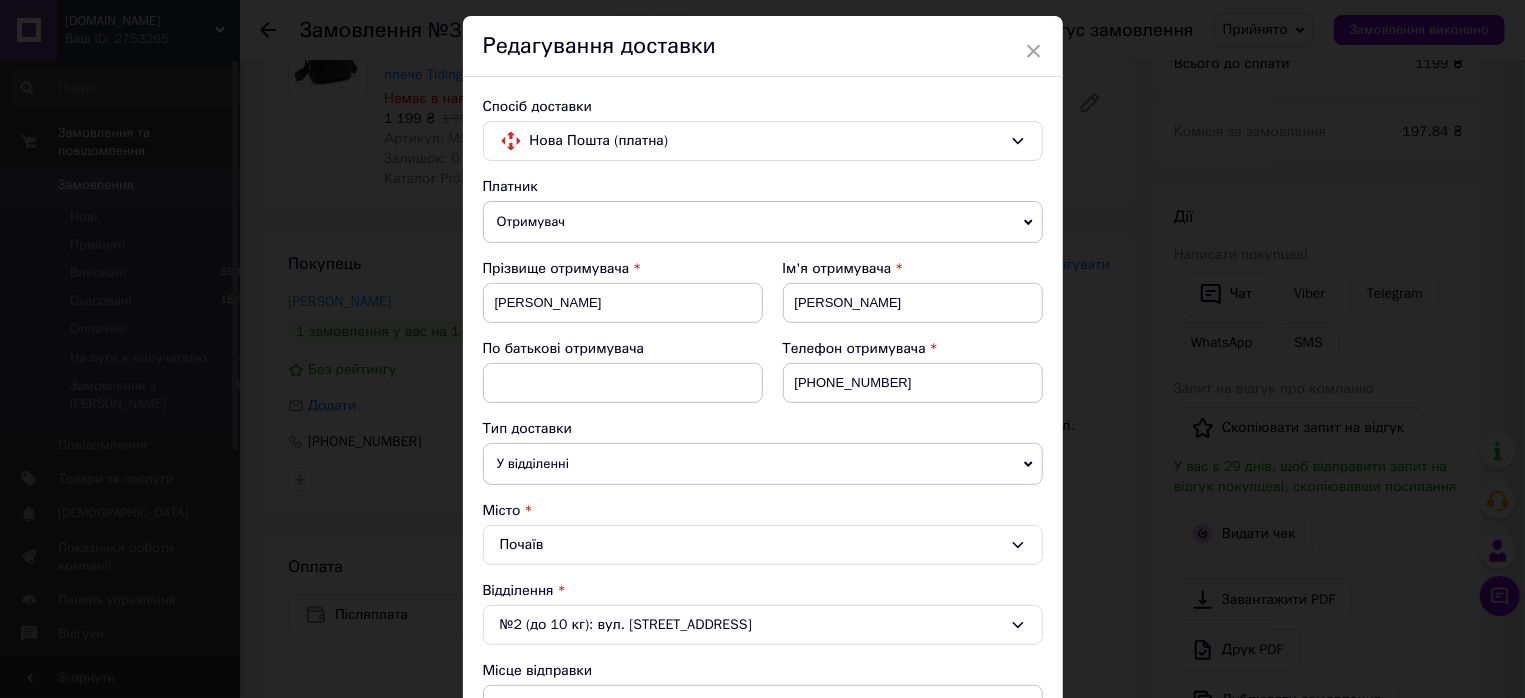 scroll, scrollTop: 342, scrollLeft: 0, axis: vertical 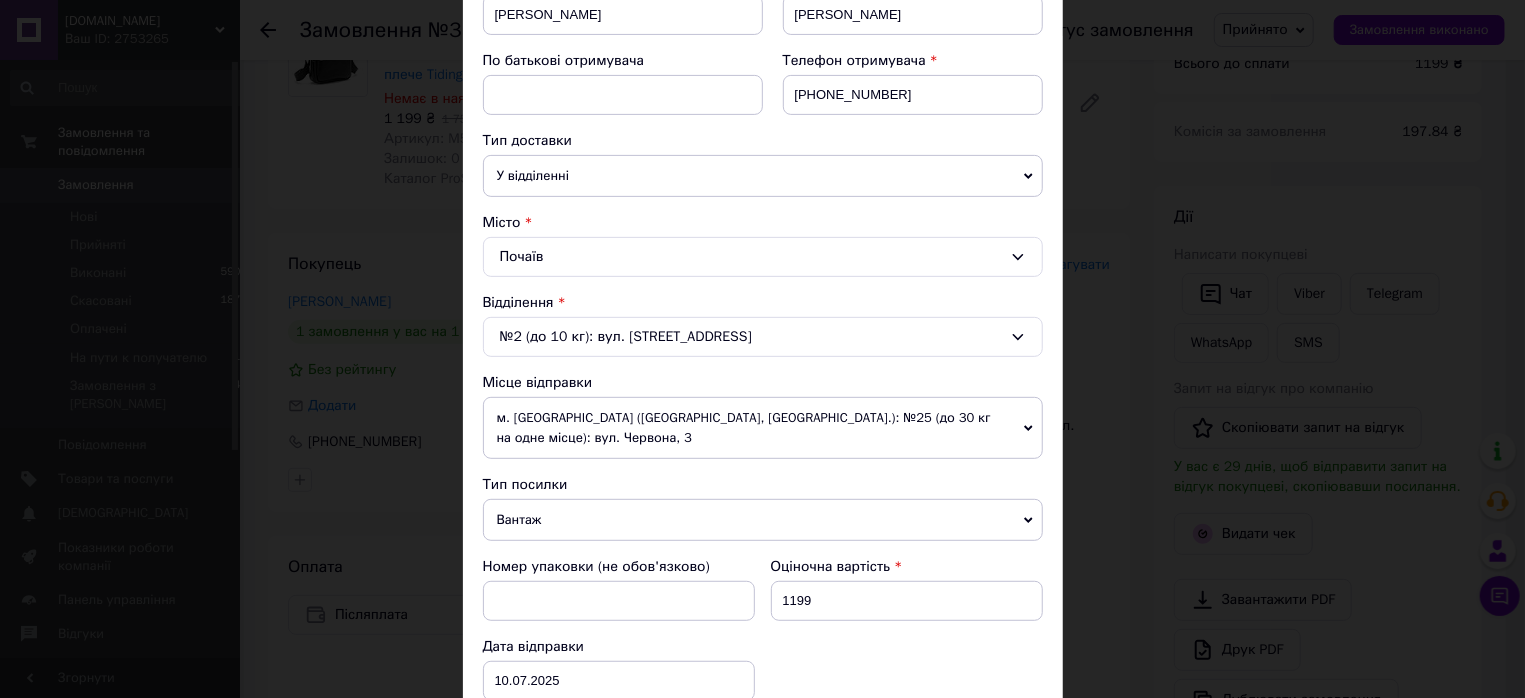 click on "м. [GEOGRAPHIC_DATA] ([GEOGRAPHIC_DATA], [GEOGRAPHIC_DATA].): №25 (до 30 кг на одне місце): вул. Червона, 3" at bounding box center [763, 428] 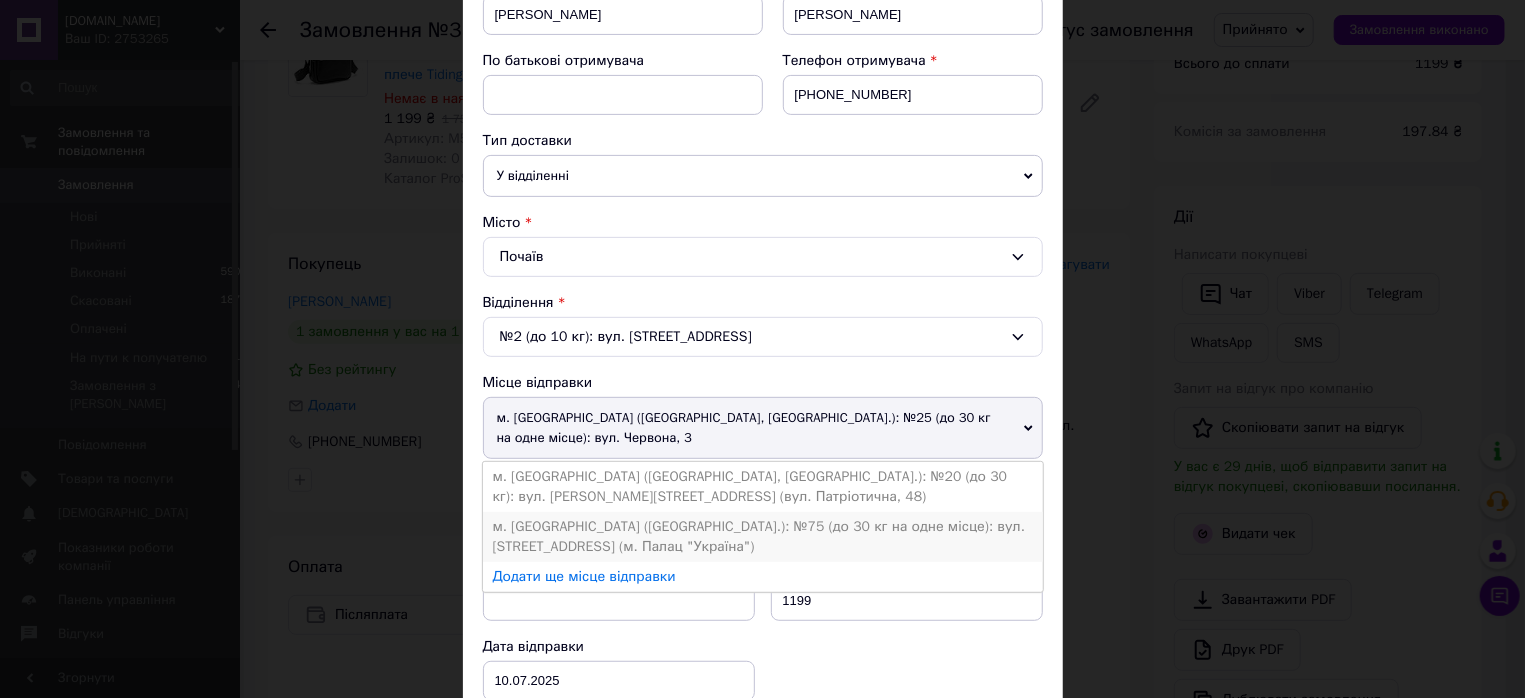 click on "м. [GEOGRAPHIC_DATA] ([GEOGRAPHIC_DATA].): №75 (до 30 кг на одне місце): вул. [STREET_ADDRESS] (м. Палац "Україна")" at bounding box center (763, 537) 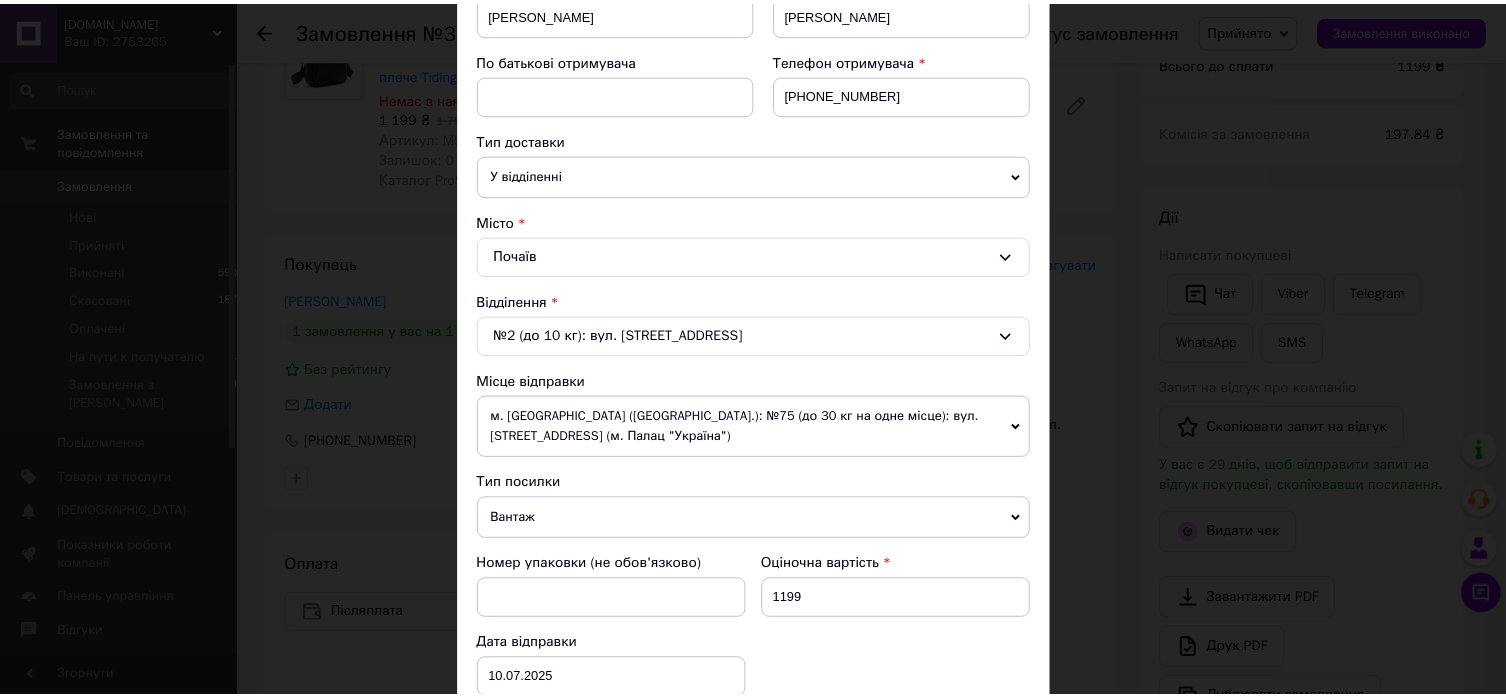 scroll, scrollTop: 797, scrollLeft: 0, axis: vertical 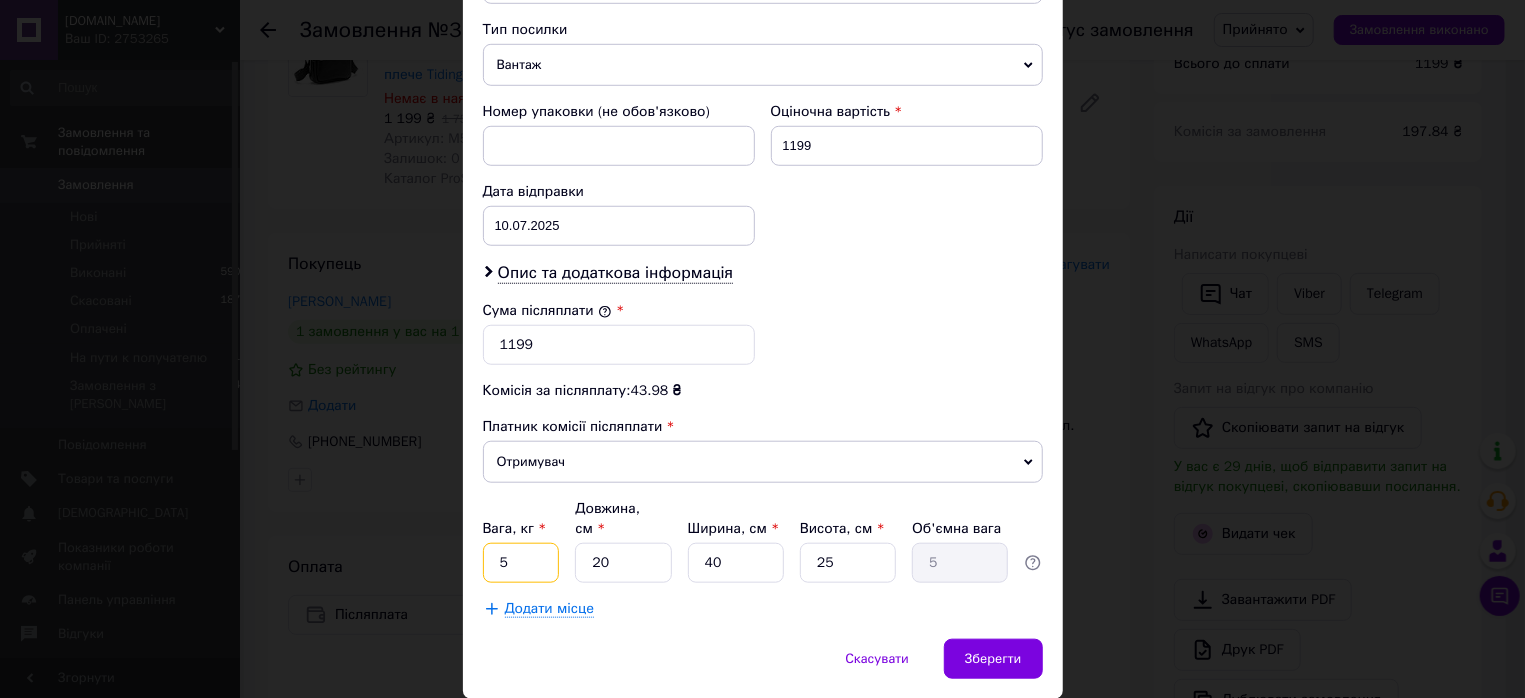click on "5" at bounding box center (521, 563) 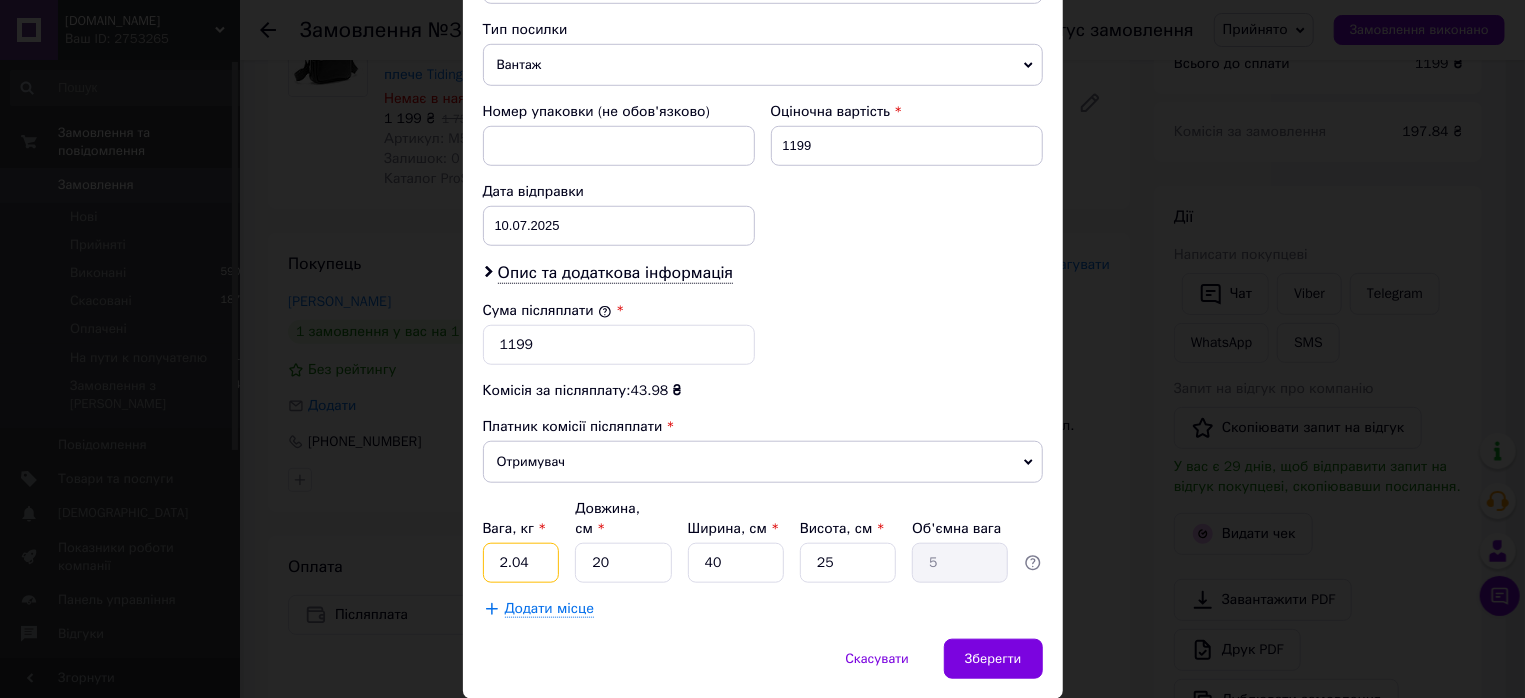 type on "2.04" 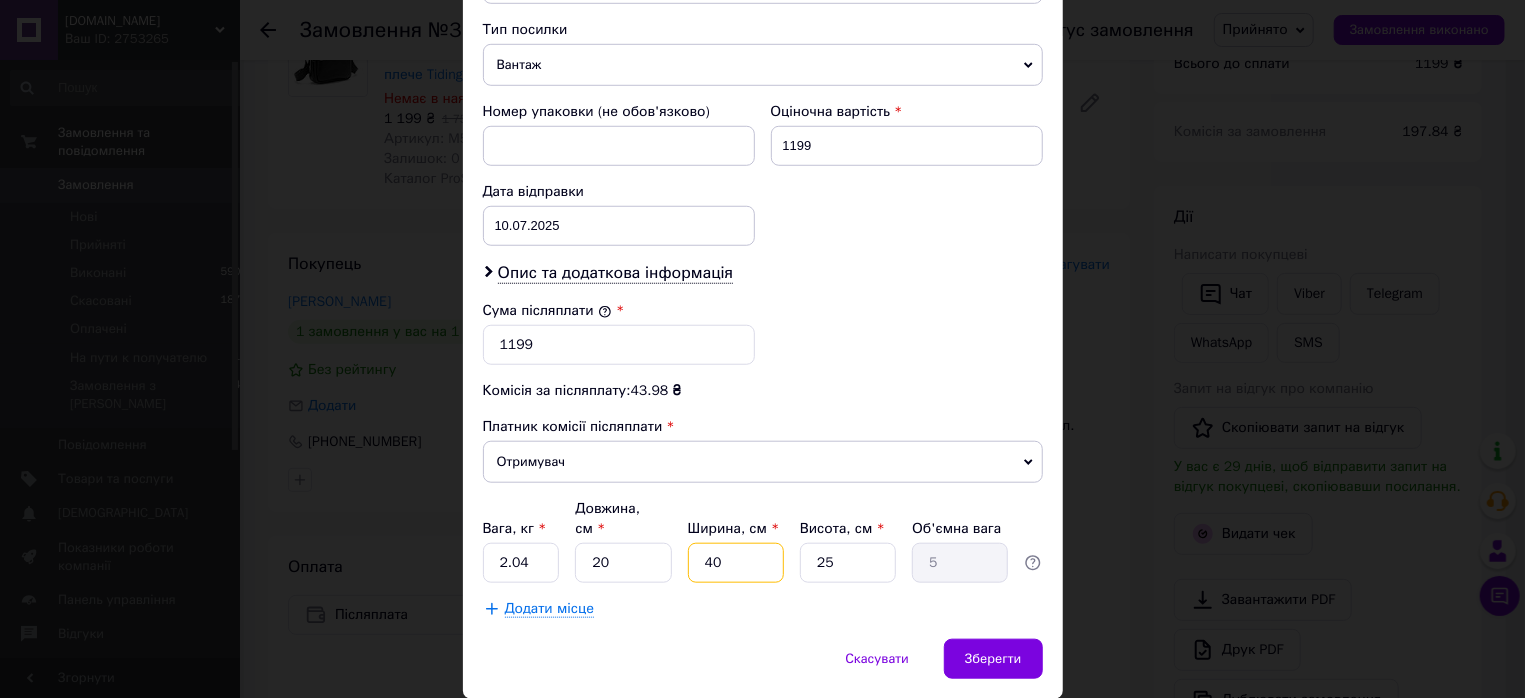 click on "40" at bounding box center (736, 563) 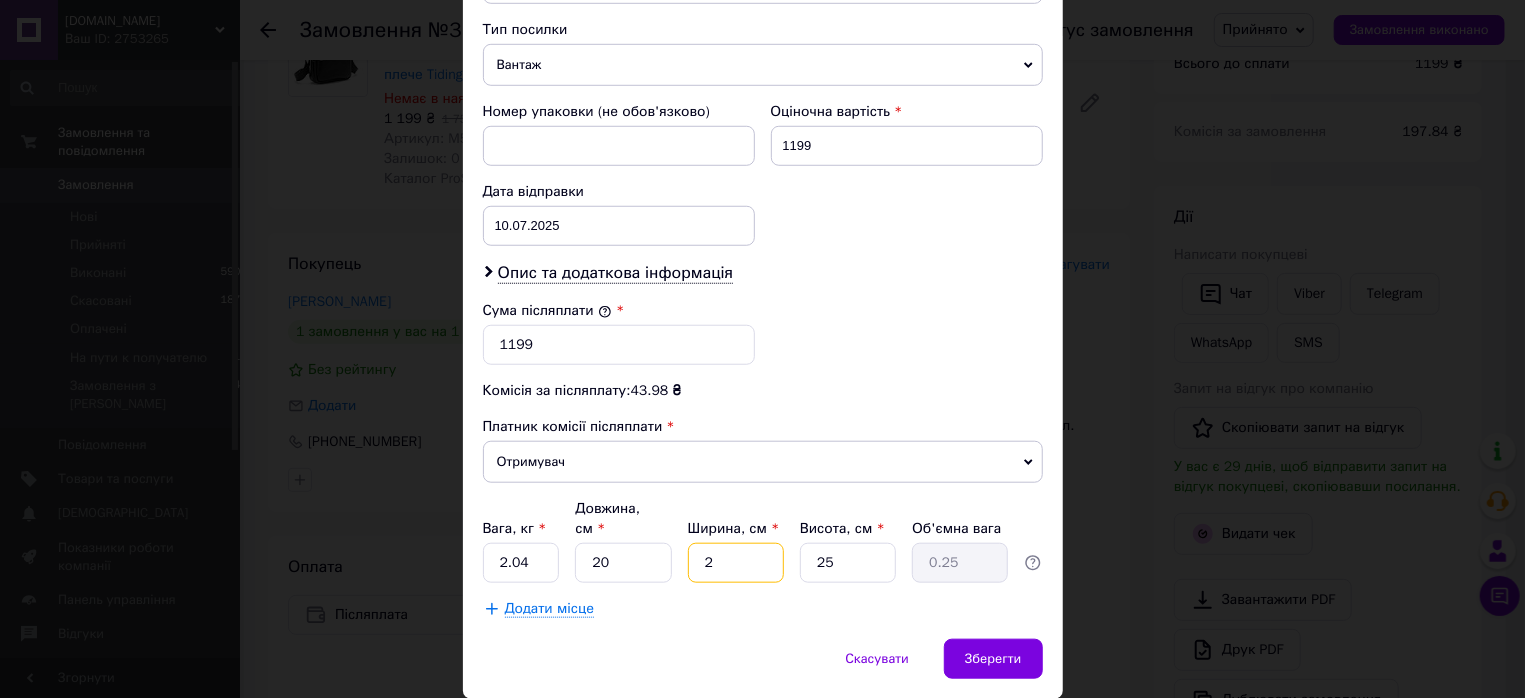 type on "25" 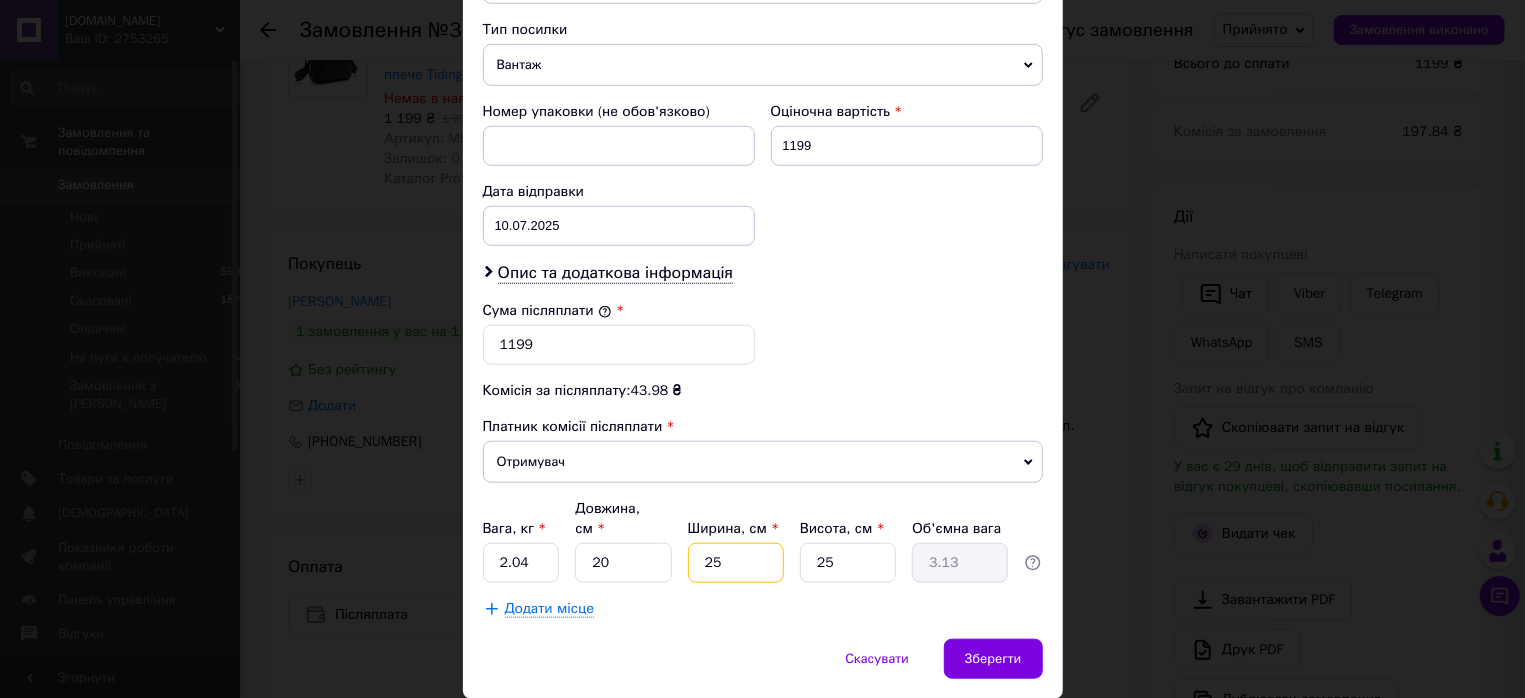 type on "25" 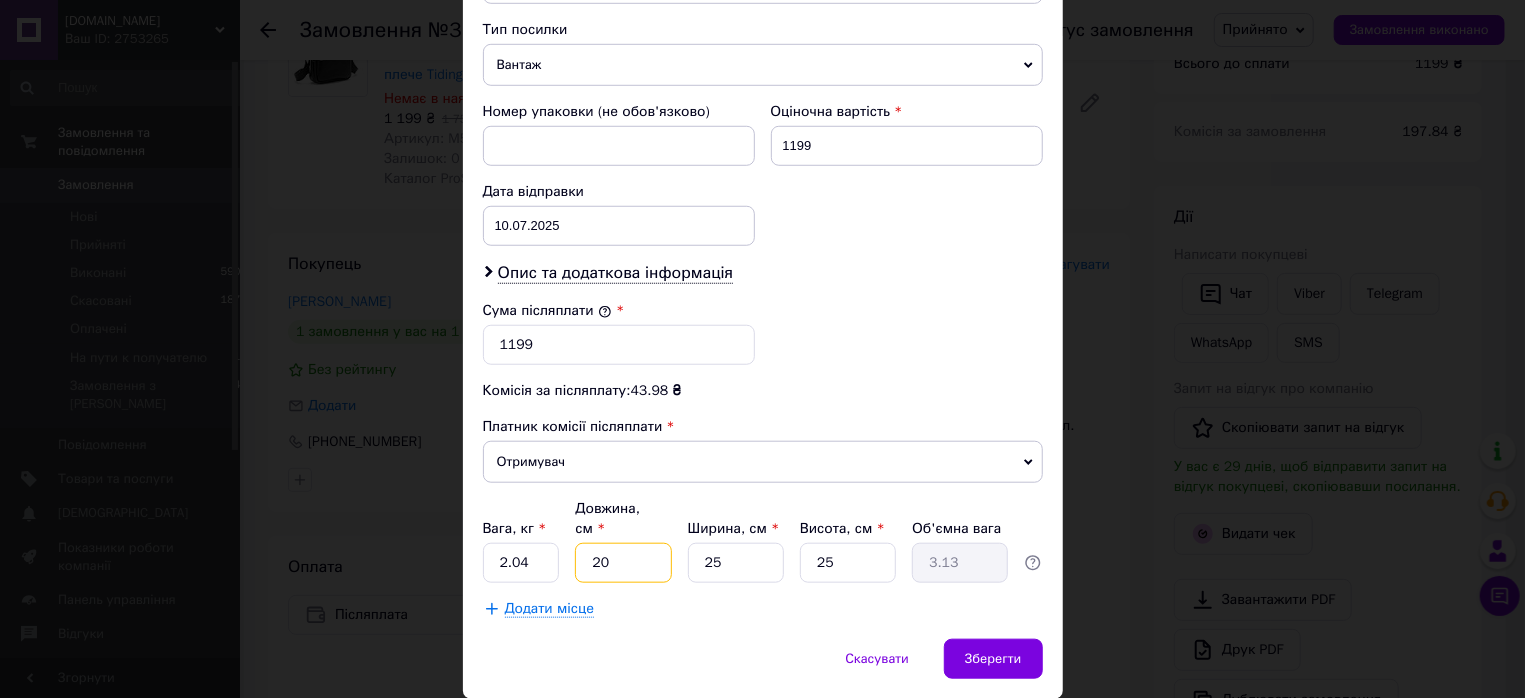 drag, startPoint x: 616, startPoint y: 547, endPoint x: 557, endPoint y: 551, distance: 59.135437 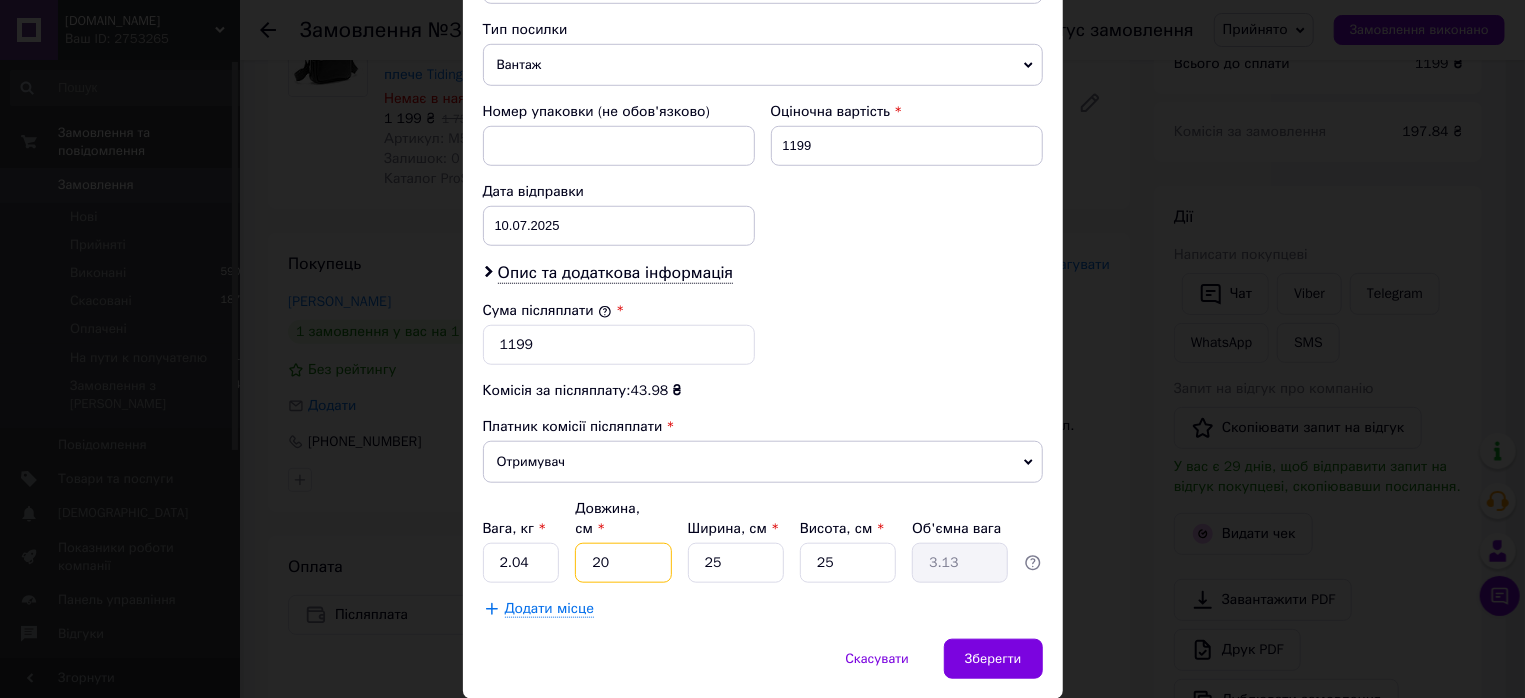 type on "1" 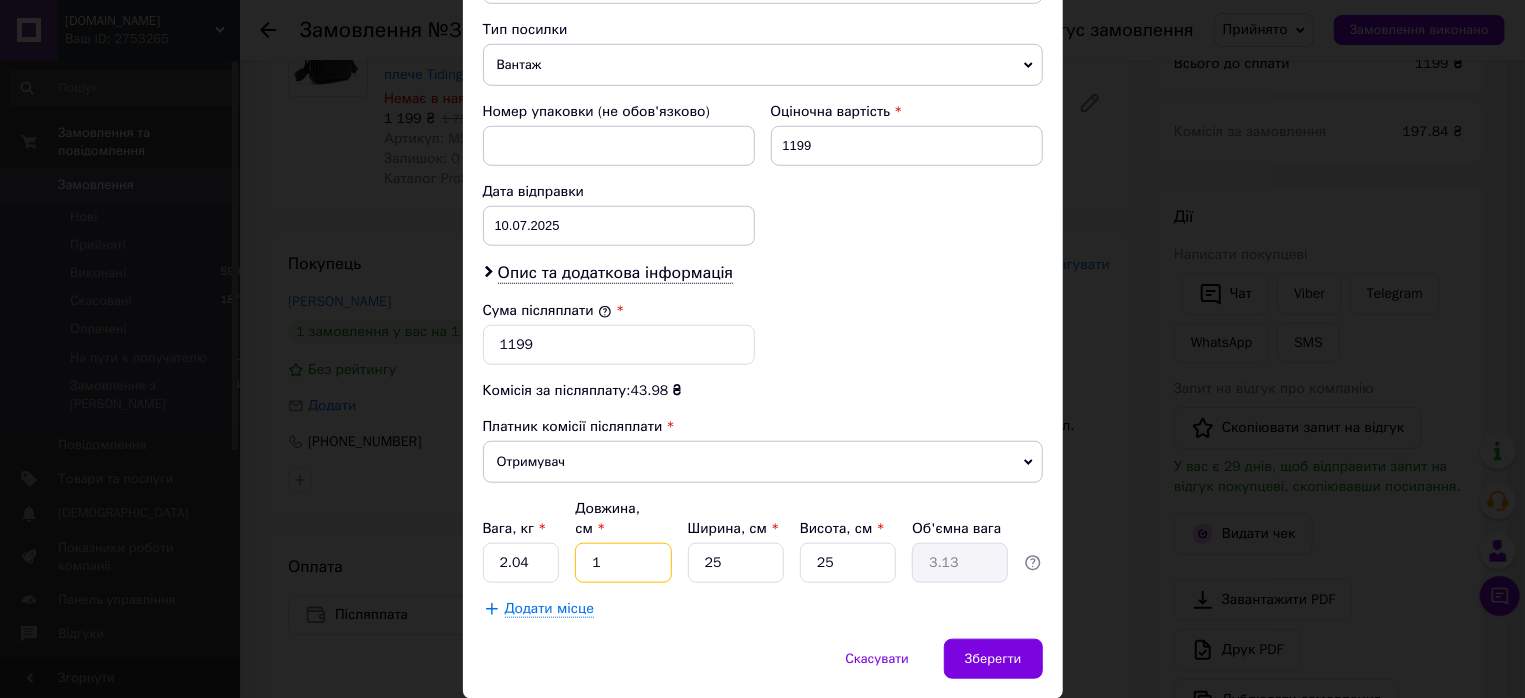 type on "0.16" 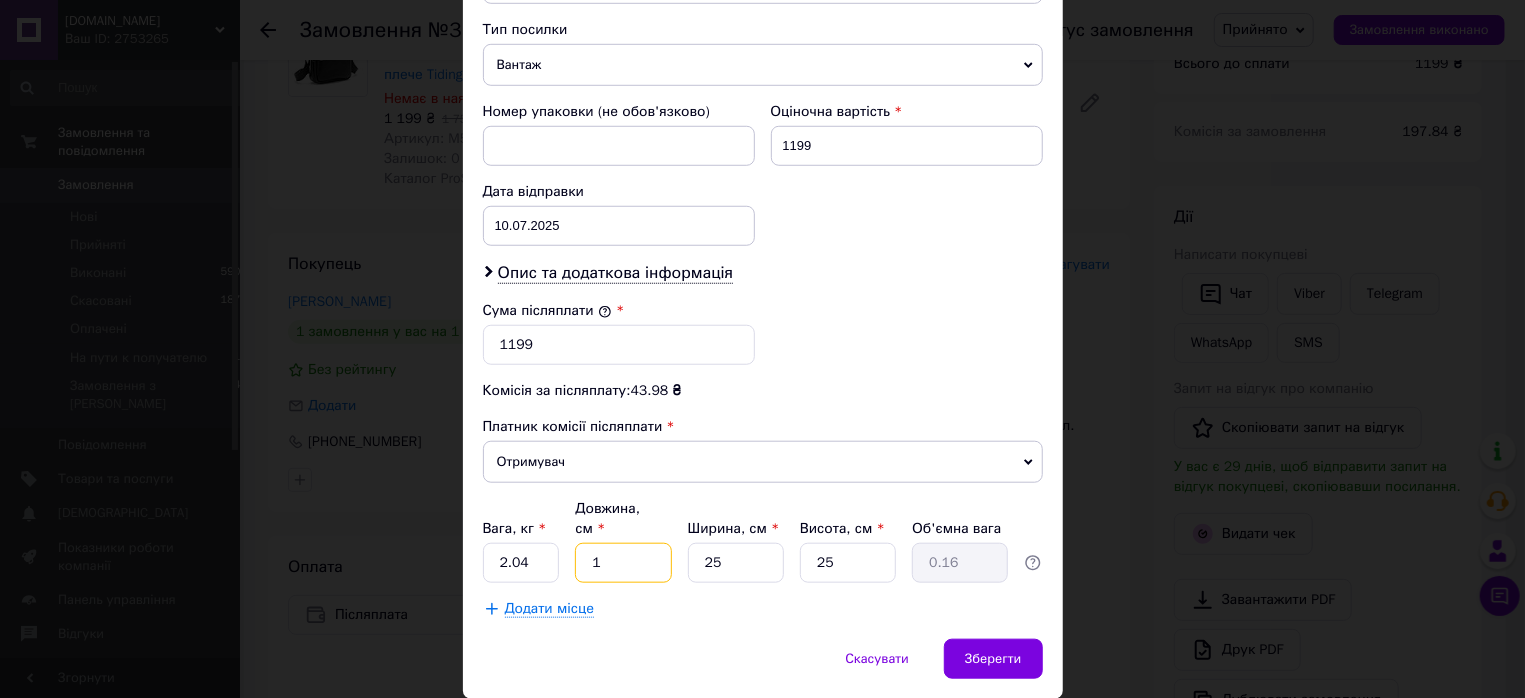 type on "15" 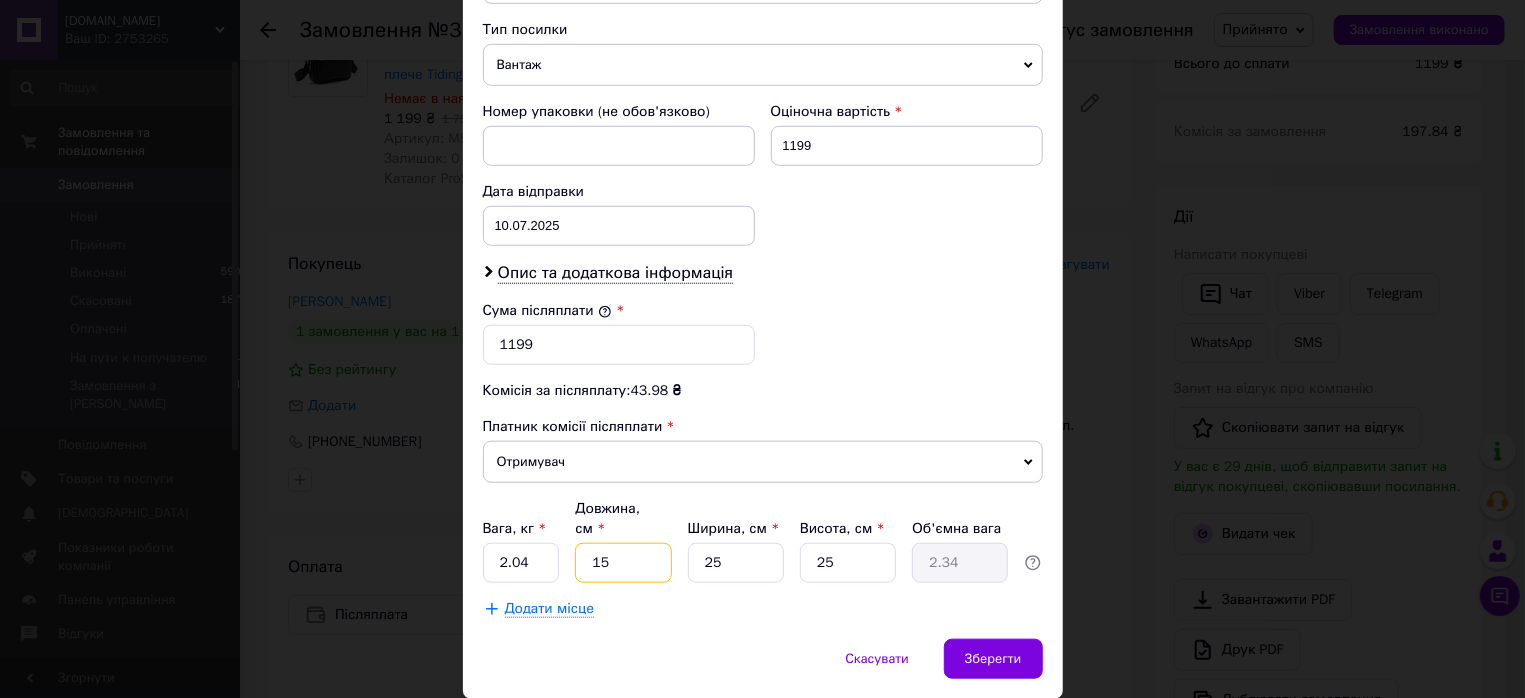 type on "15" 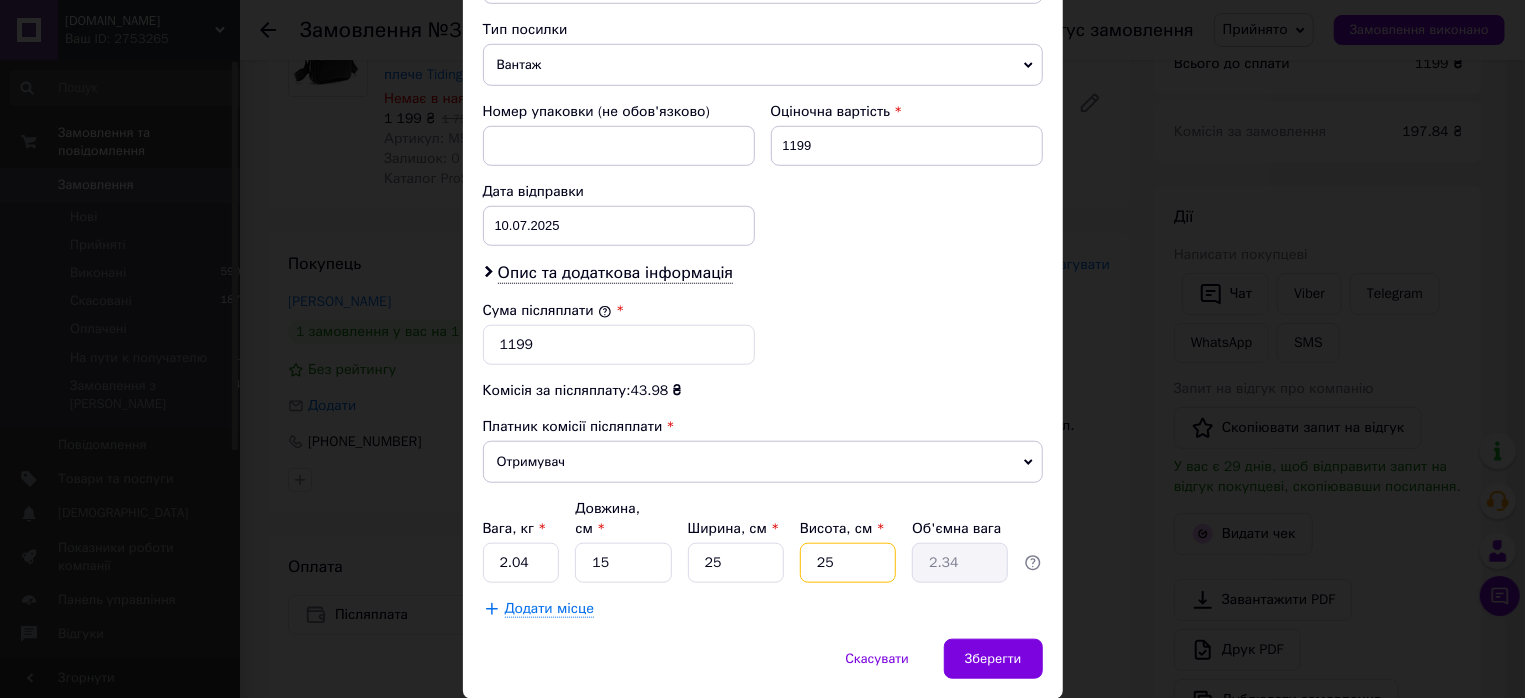 drag, startPoint x: 834, startPoint y: 551, endPoint x: 791, endPoint y: 556, distance: 43.289722 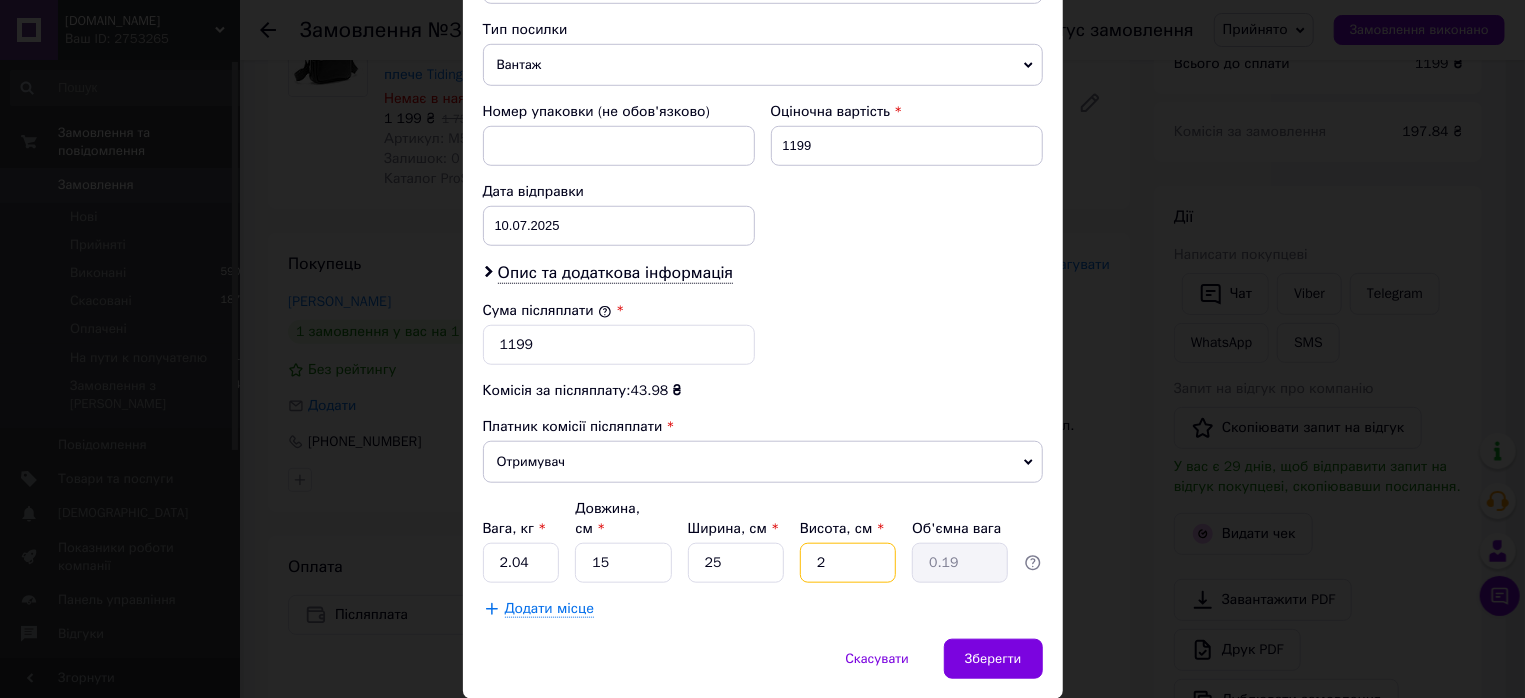 type on "20" 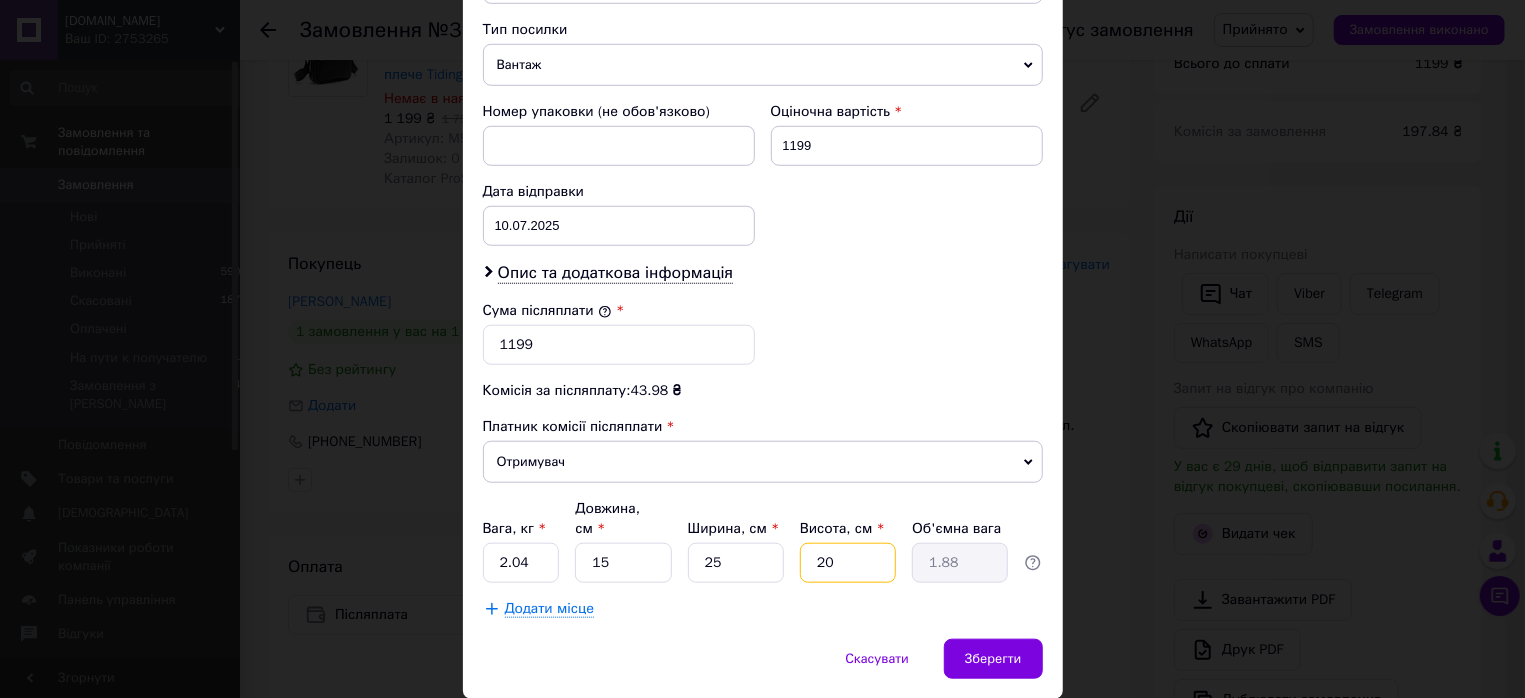 type on "2" 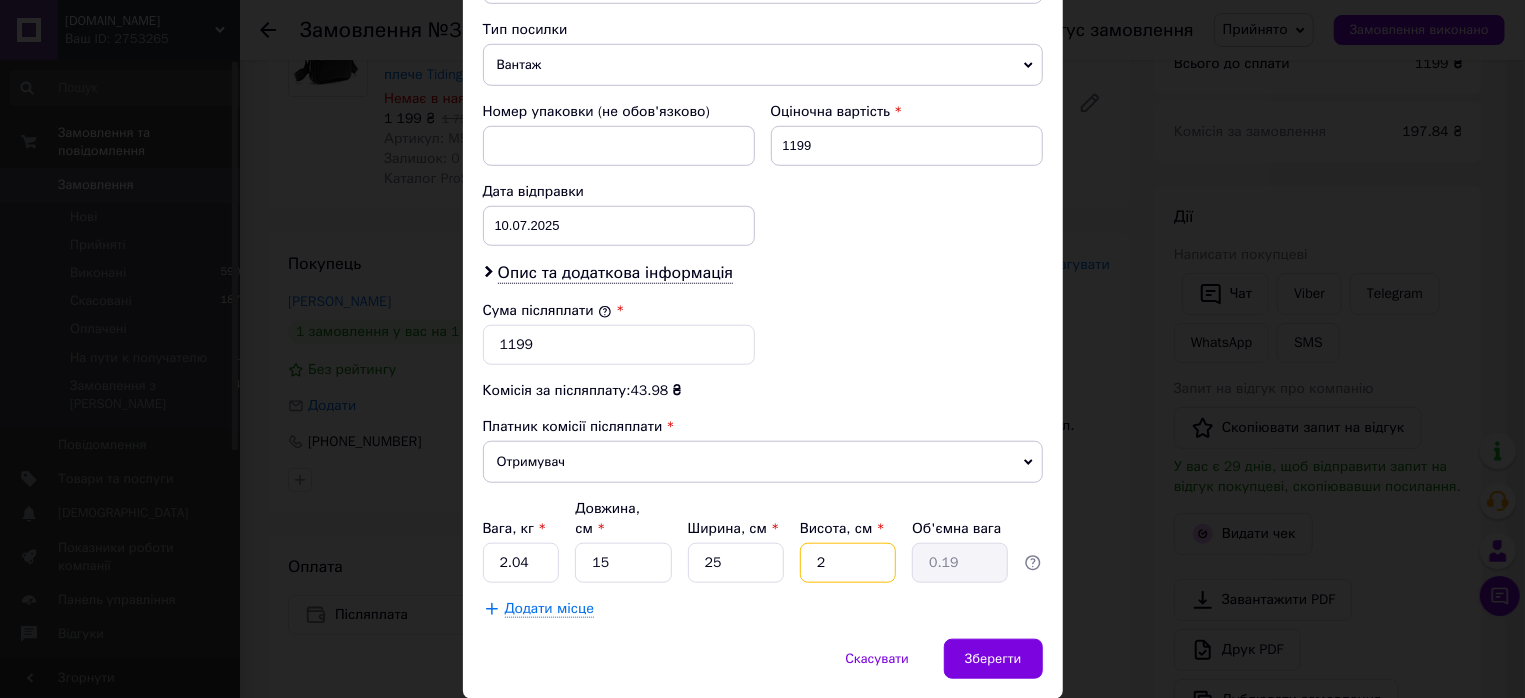 type on "22" 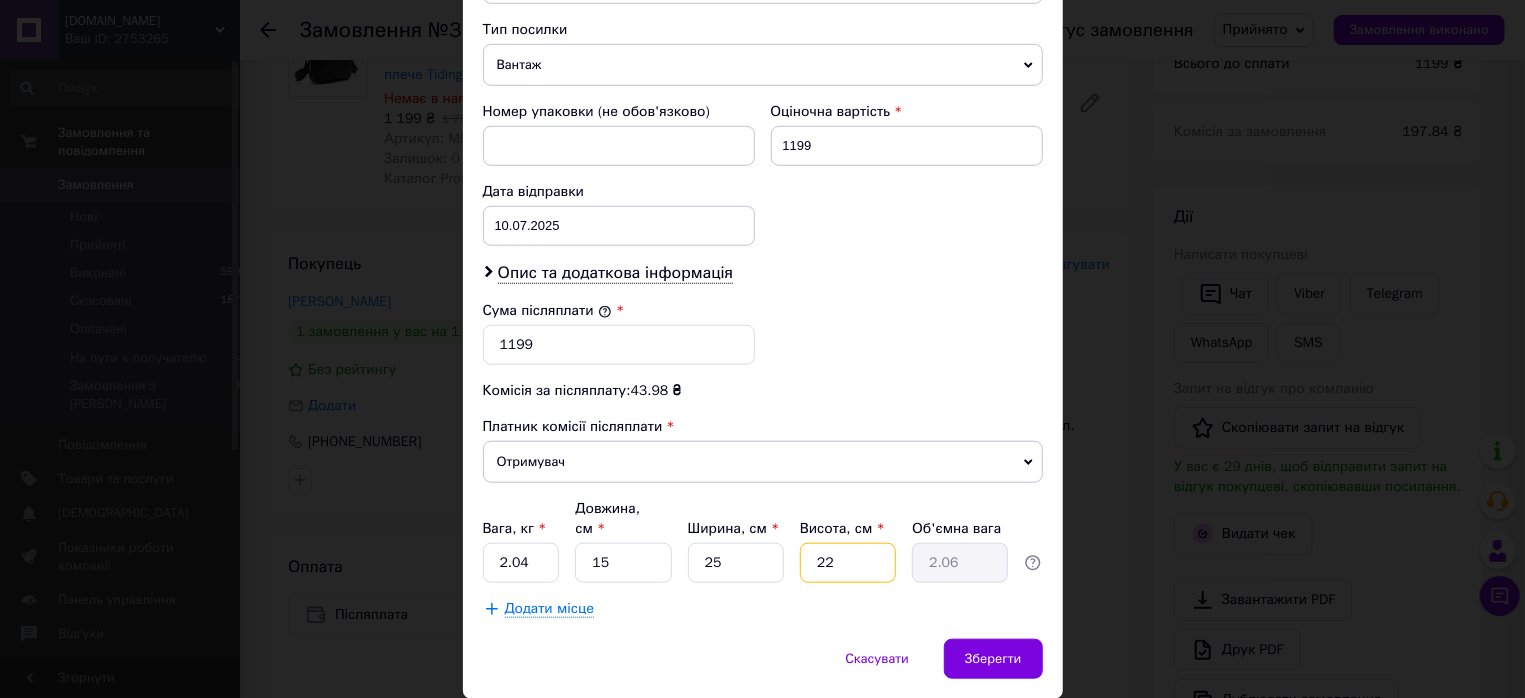 type on "2" 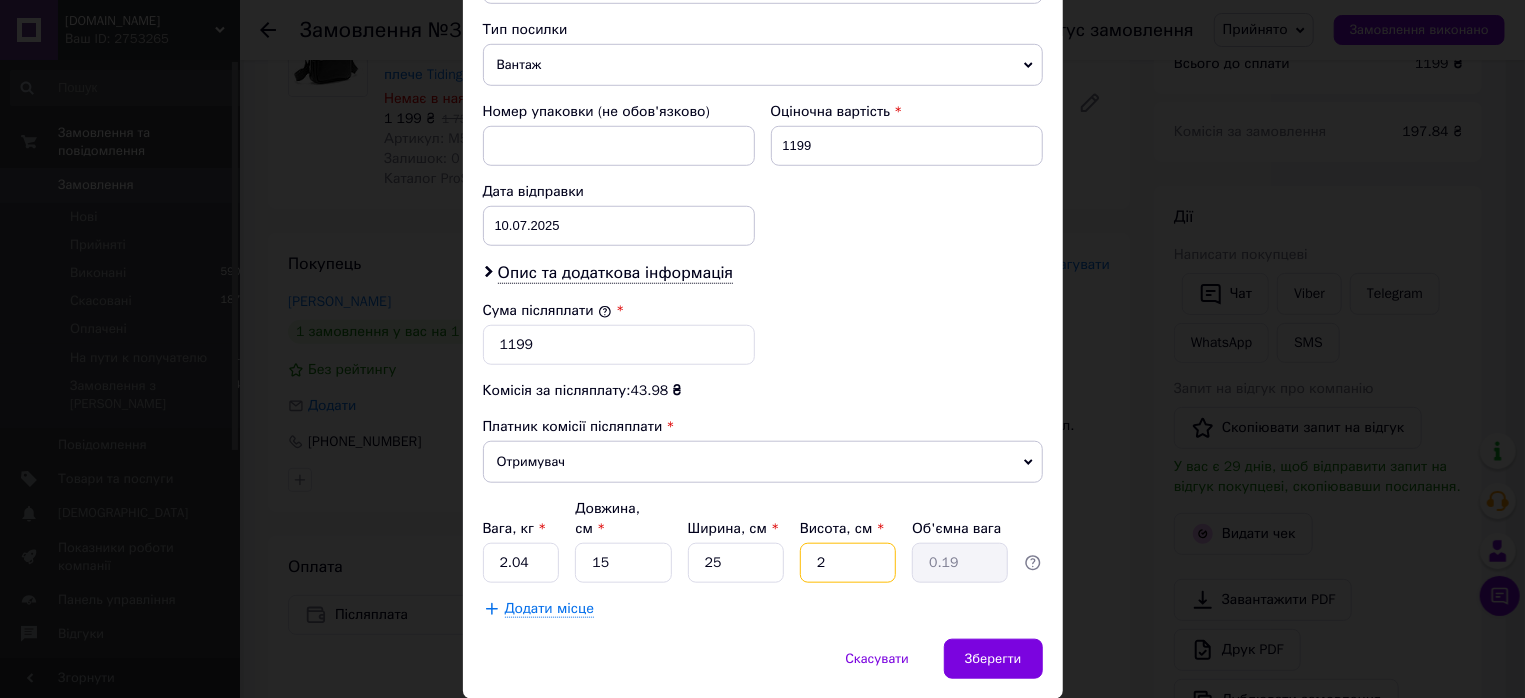 type on "21" 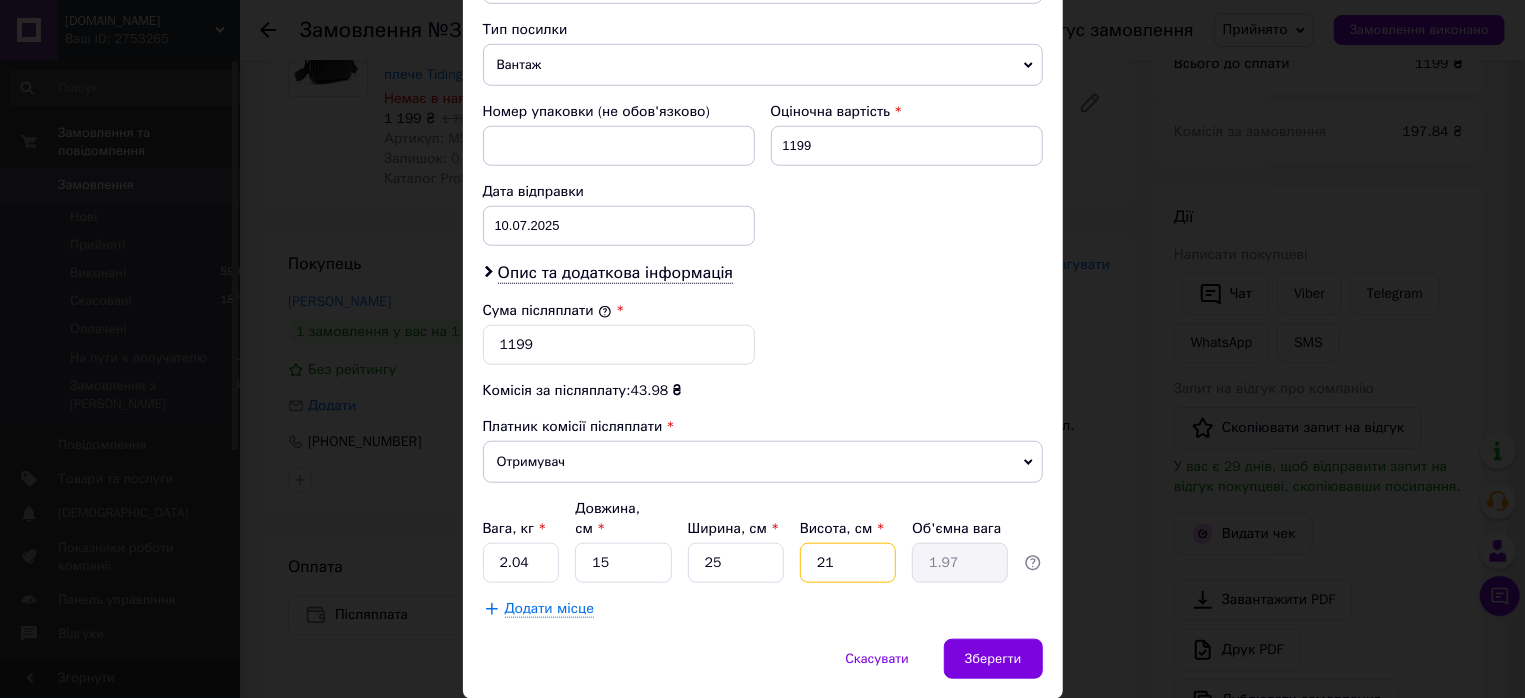type on "2" 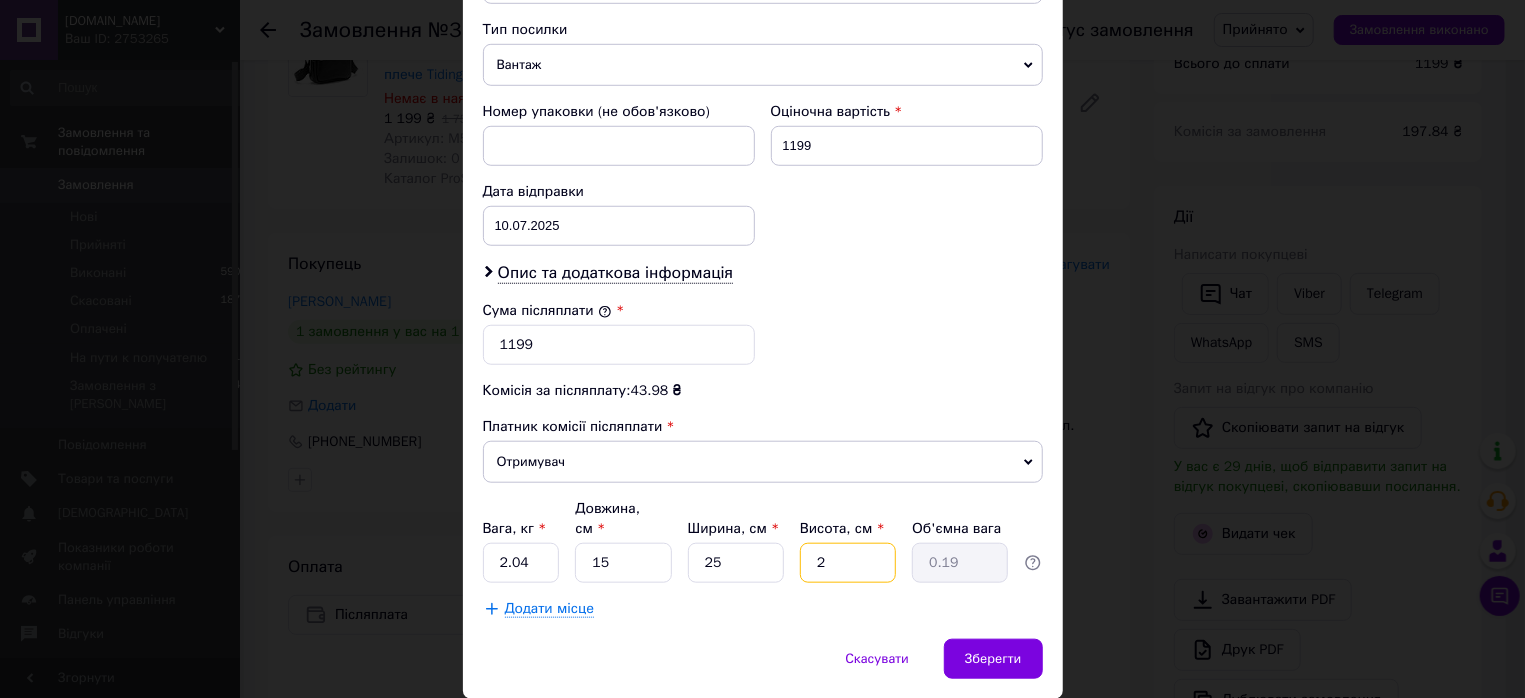 type on "22" 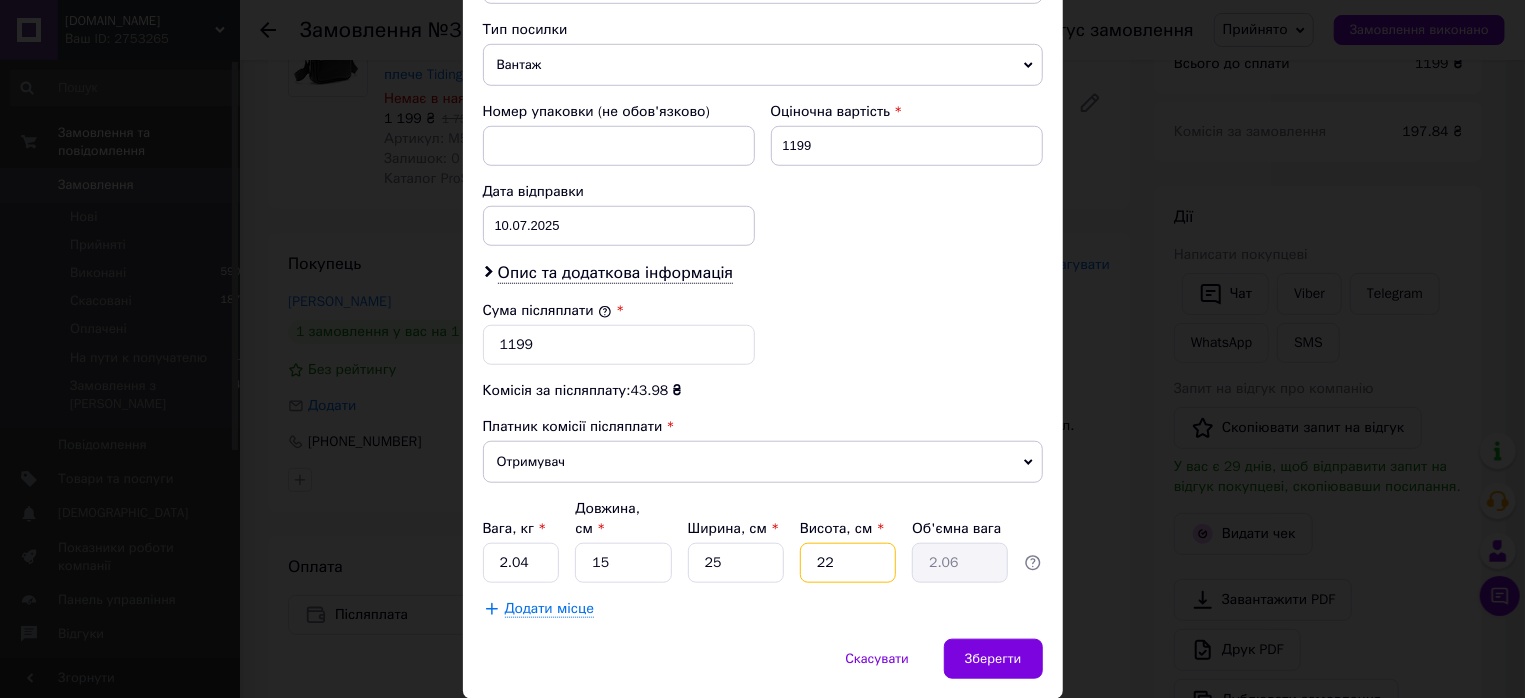 type on "22" 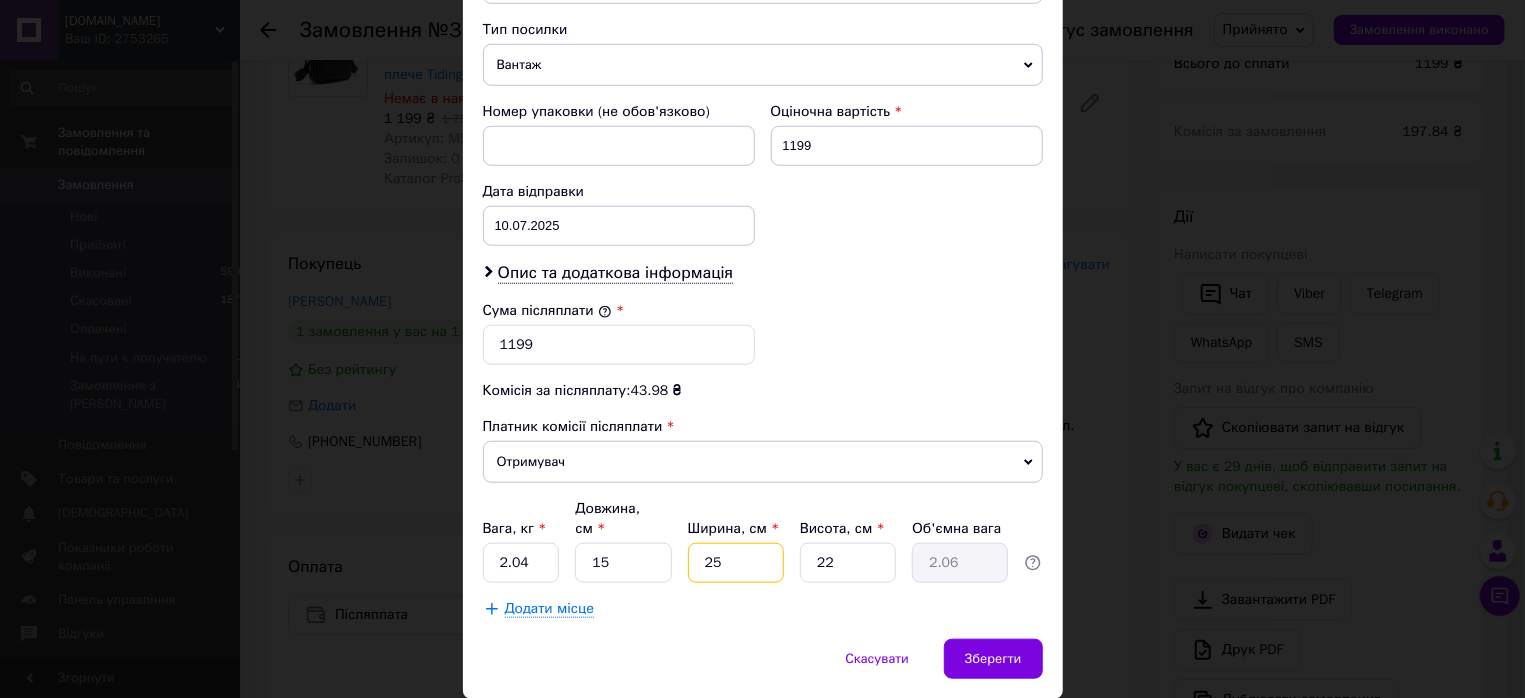 click on "25" at bounding box center (736, 563) 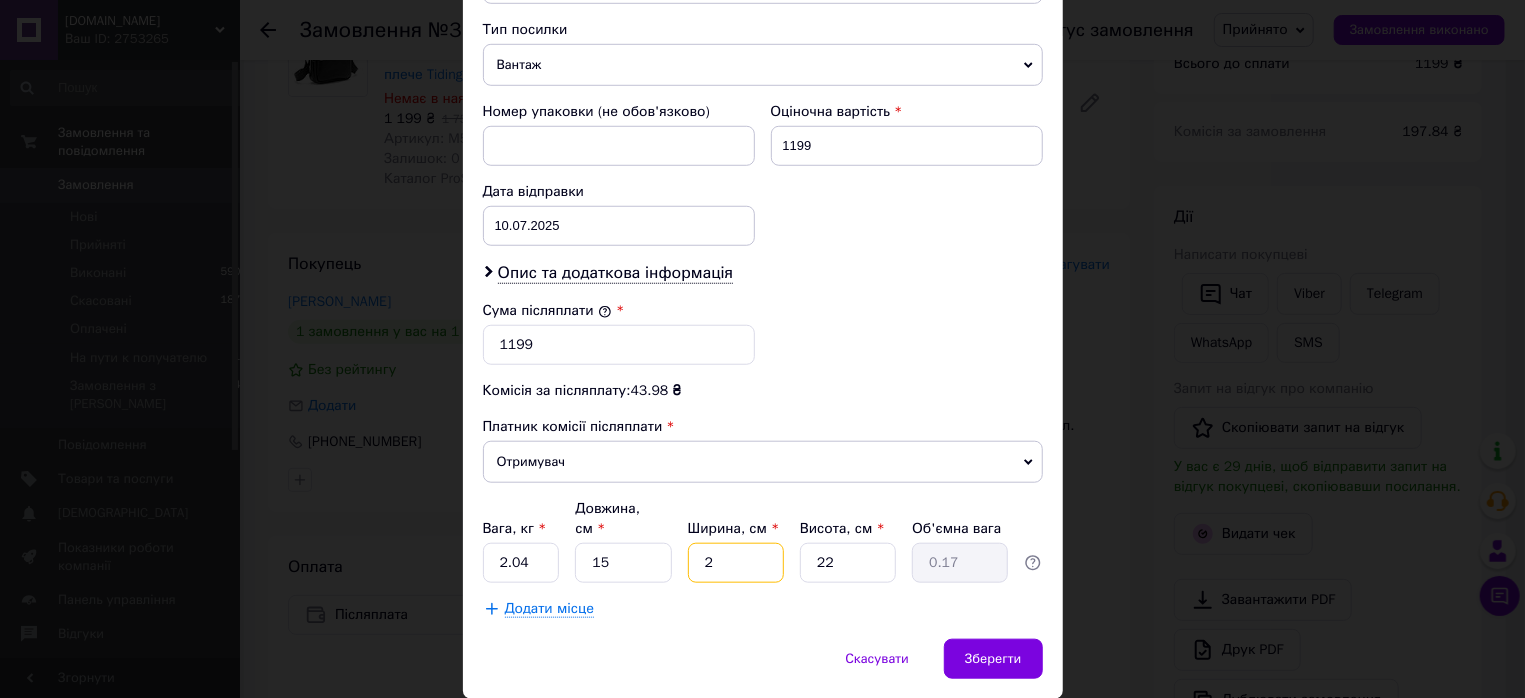 type on "24" 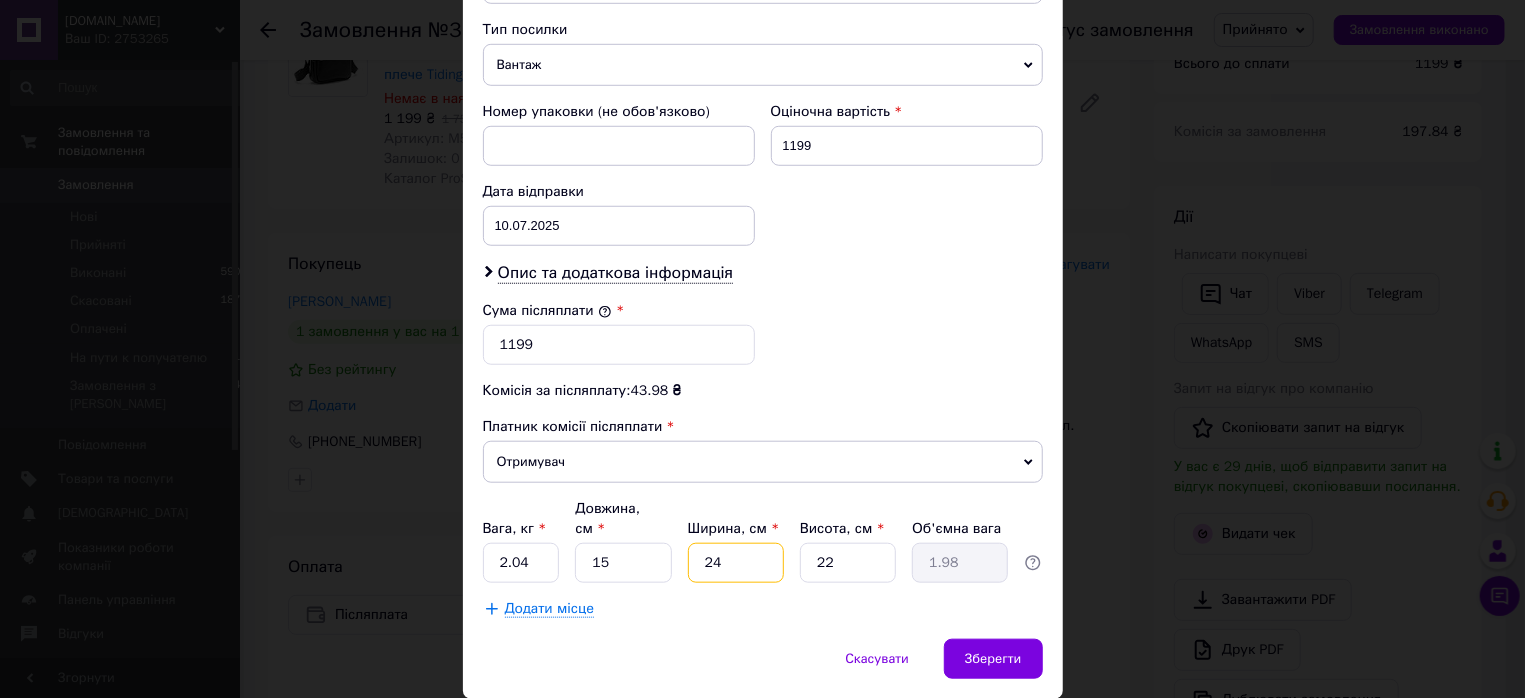 drag, startPoint x: 728, startPoint y: 556, endPoint x: 659, endPoint y: 565, distance: 69.58448 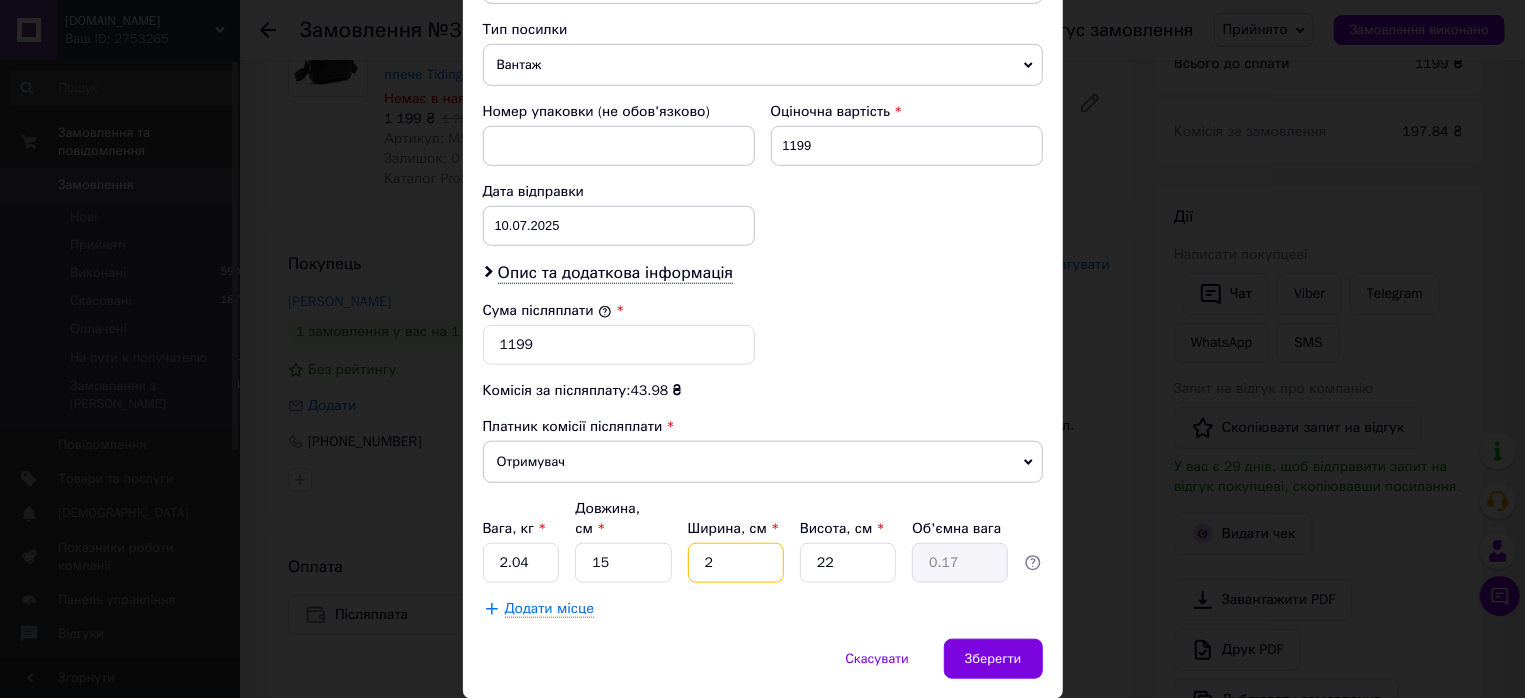 type on "25" 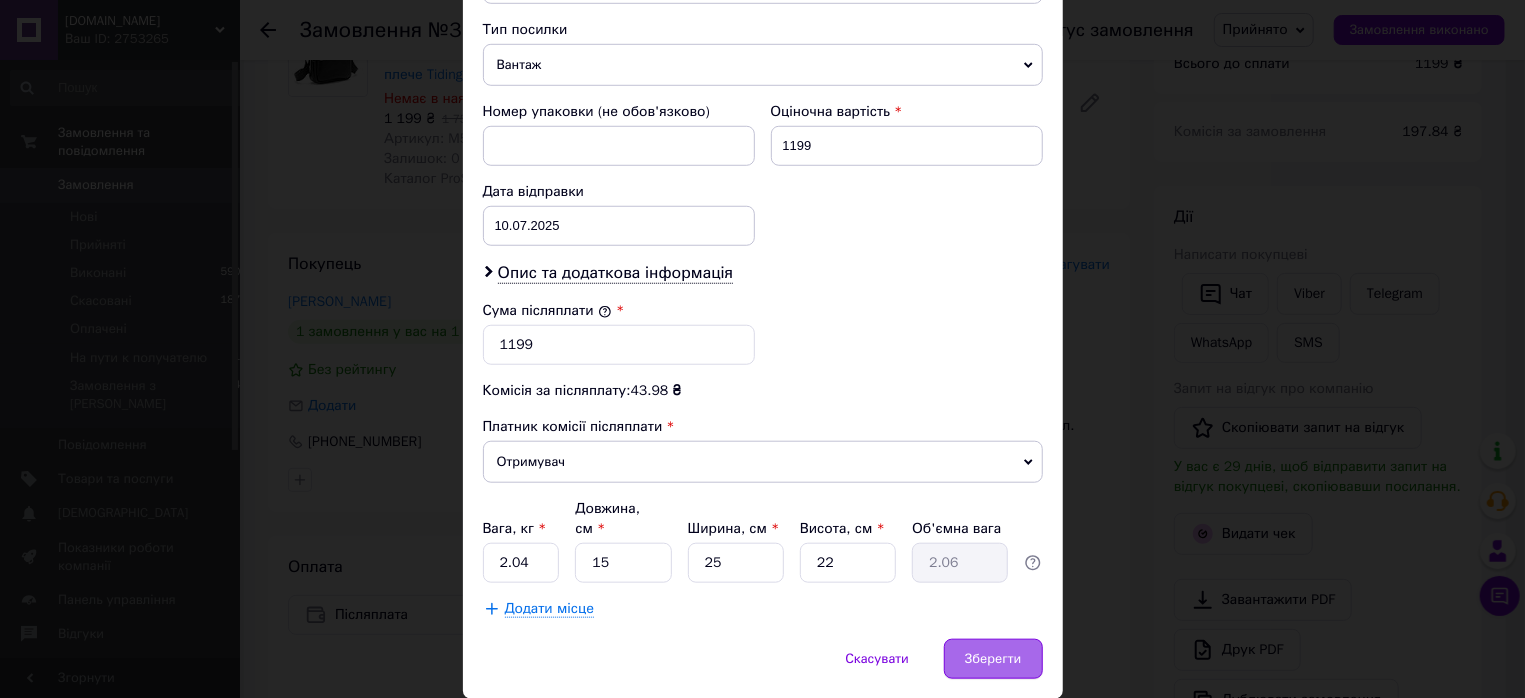 click on "Зберегти" at bounding box center (993, 659) 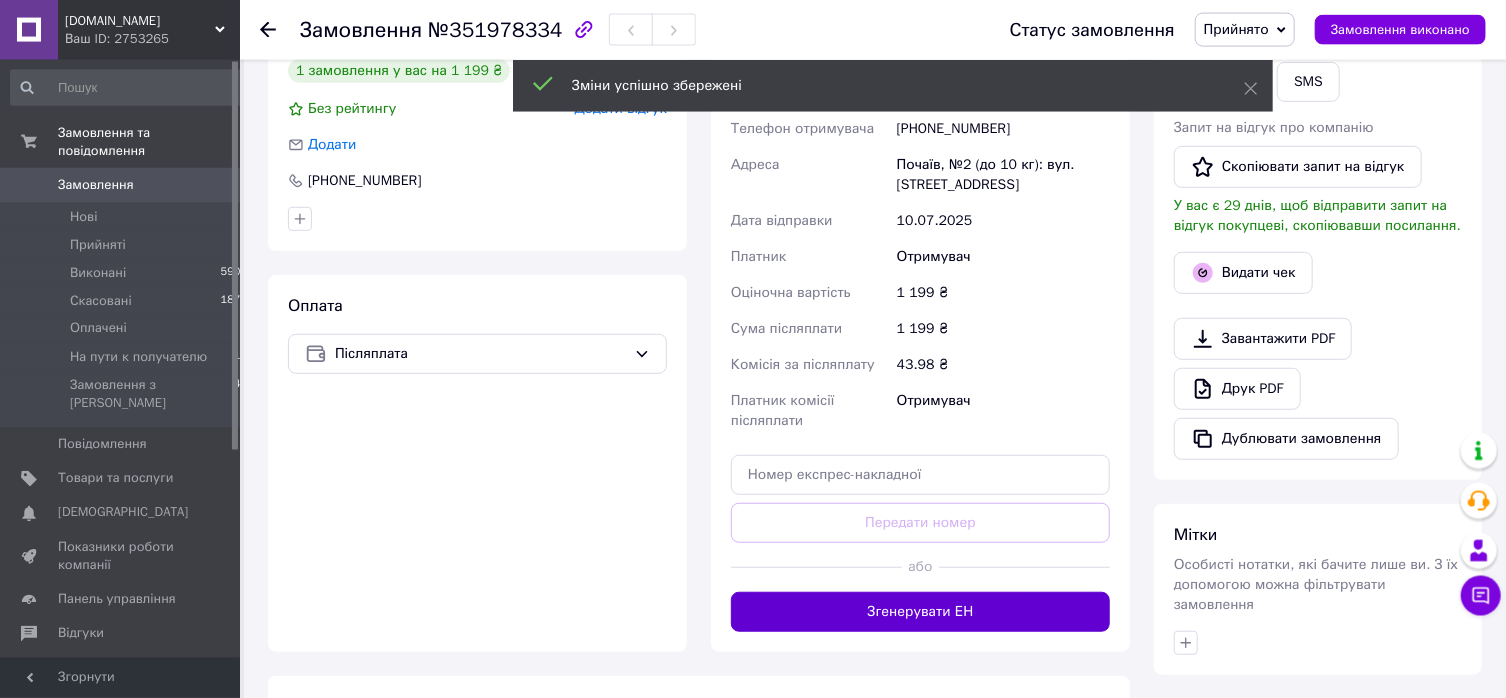 scroll, scrollTop: 536, scrollLeft: 0, axis: vertical 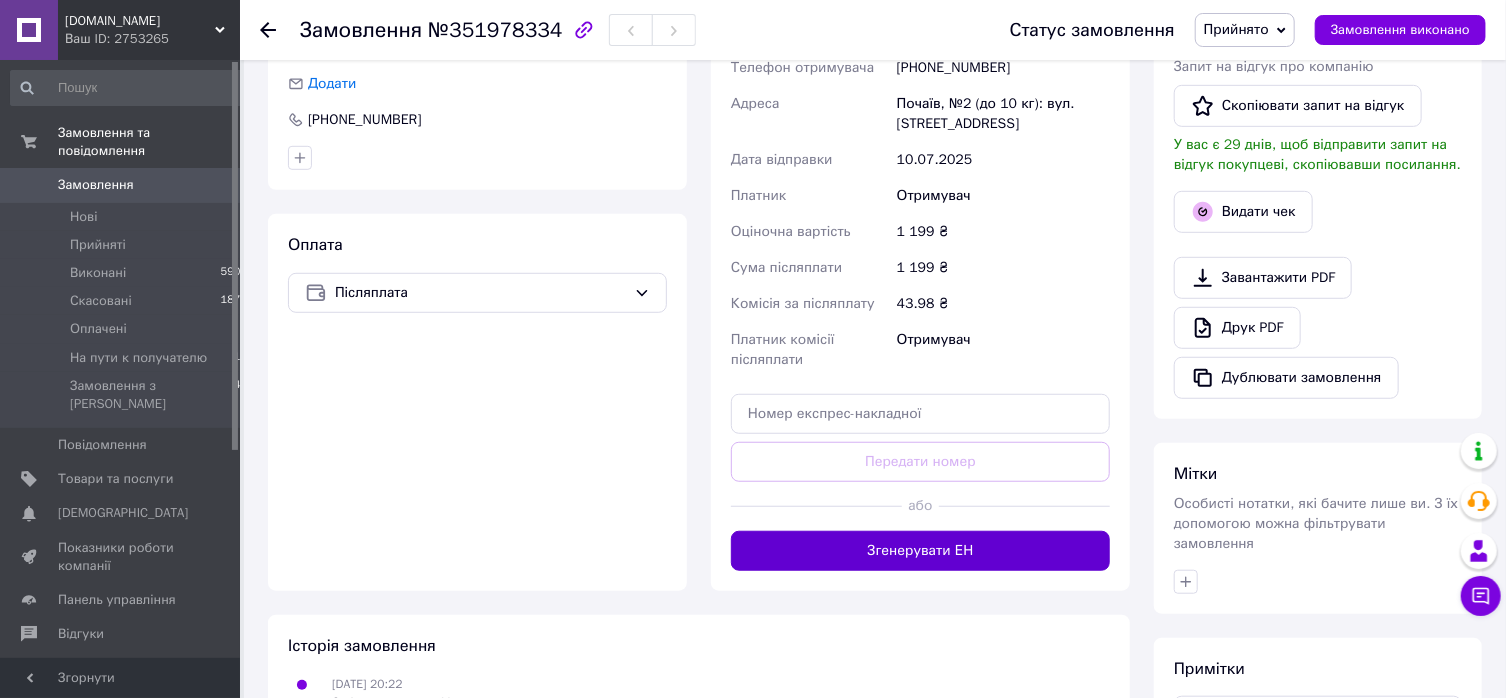 click on "Згенерувати ЕН" at bounding box center [920, 551] 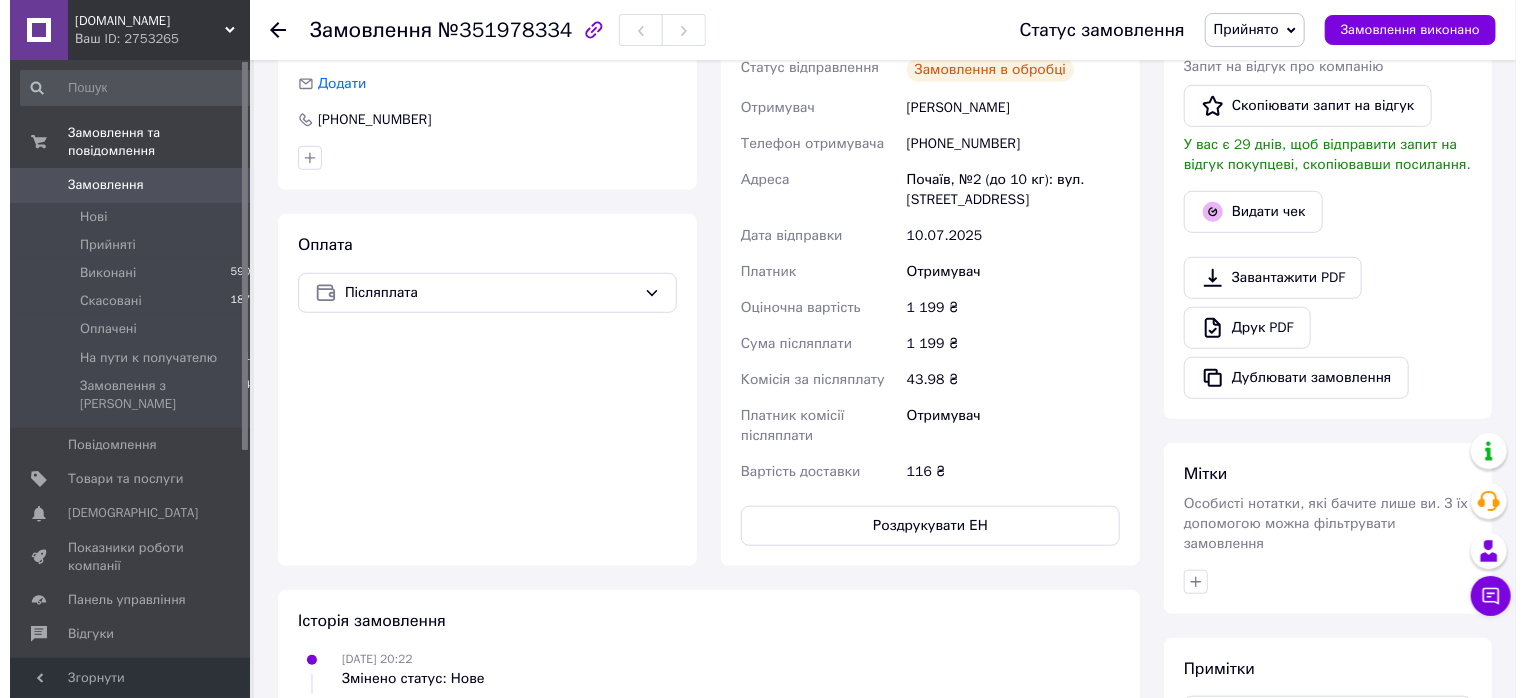 scroll, scrollTop: 214, scrollLeft: 0, axis: vertical 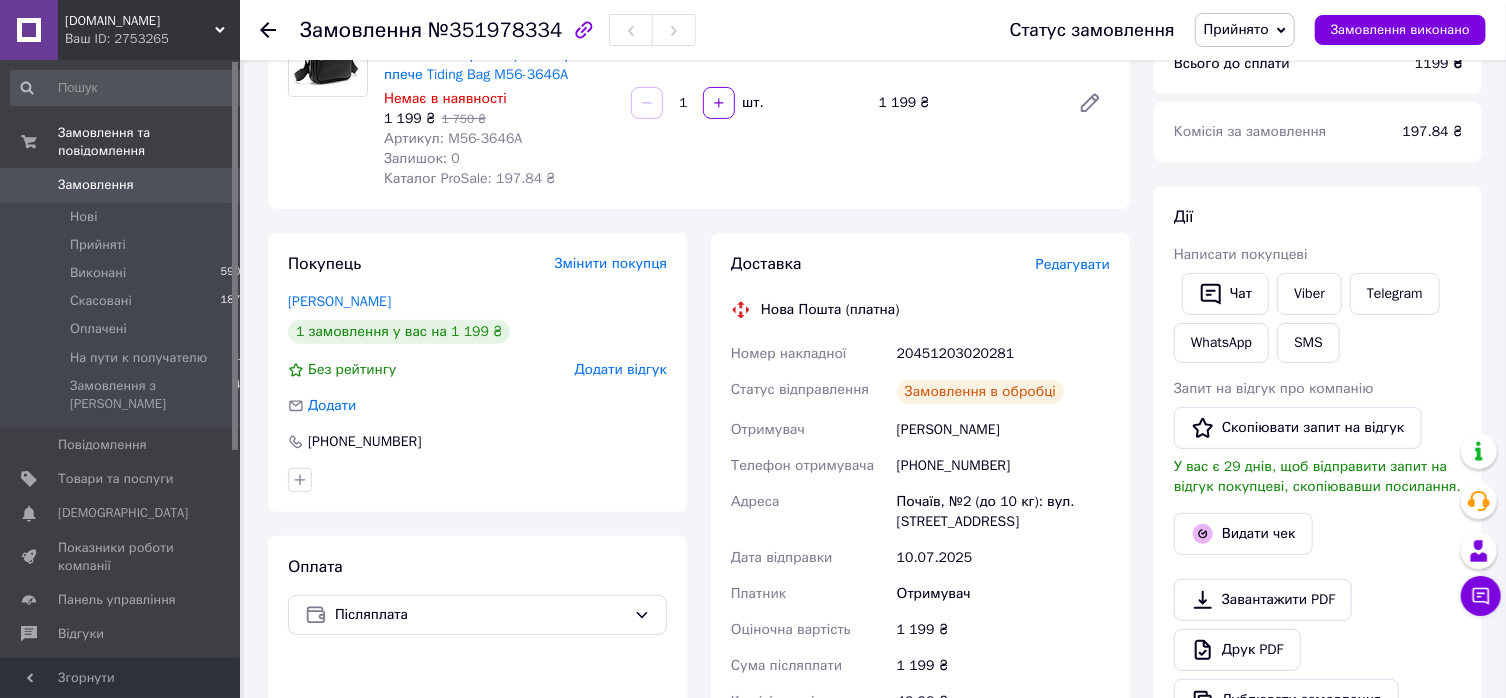click on "20451203020281" at bounding box center [1003, 354] 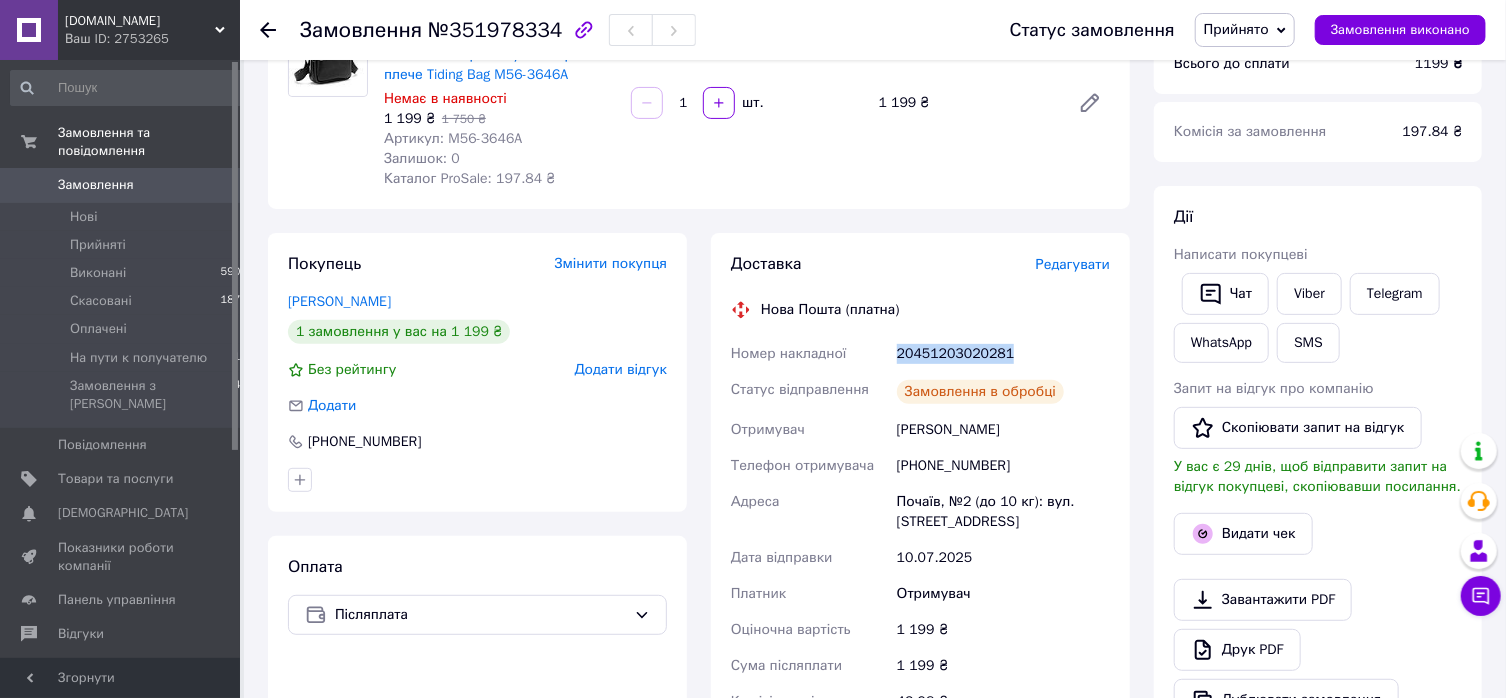 click on "20451203020281" at bounding box center (1003, 354) 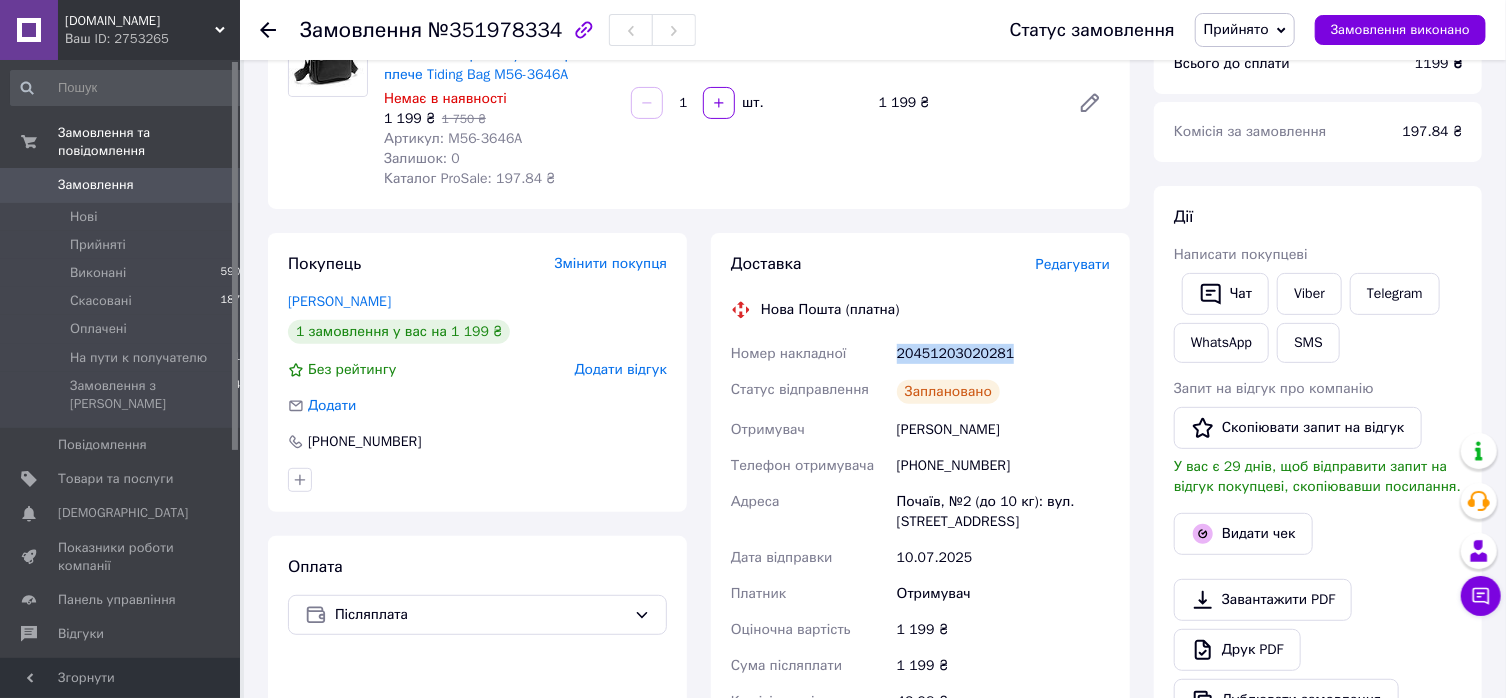 copy on "20451203020281" 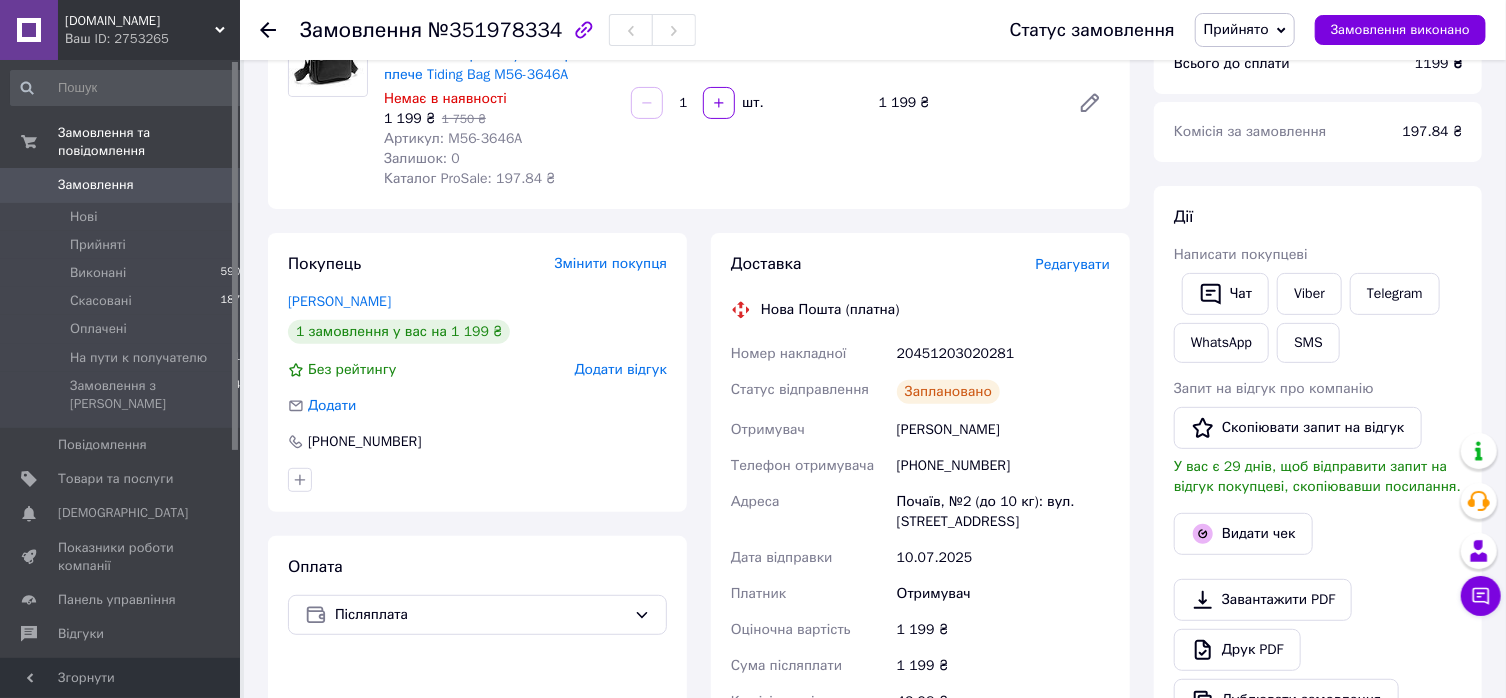 click on "20451203020281" at bounding box center [1003, 354] 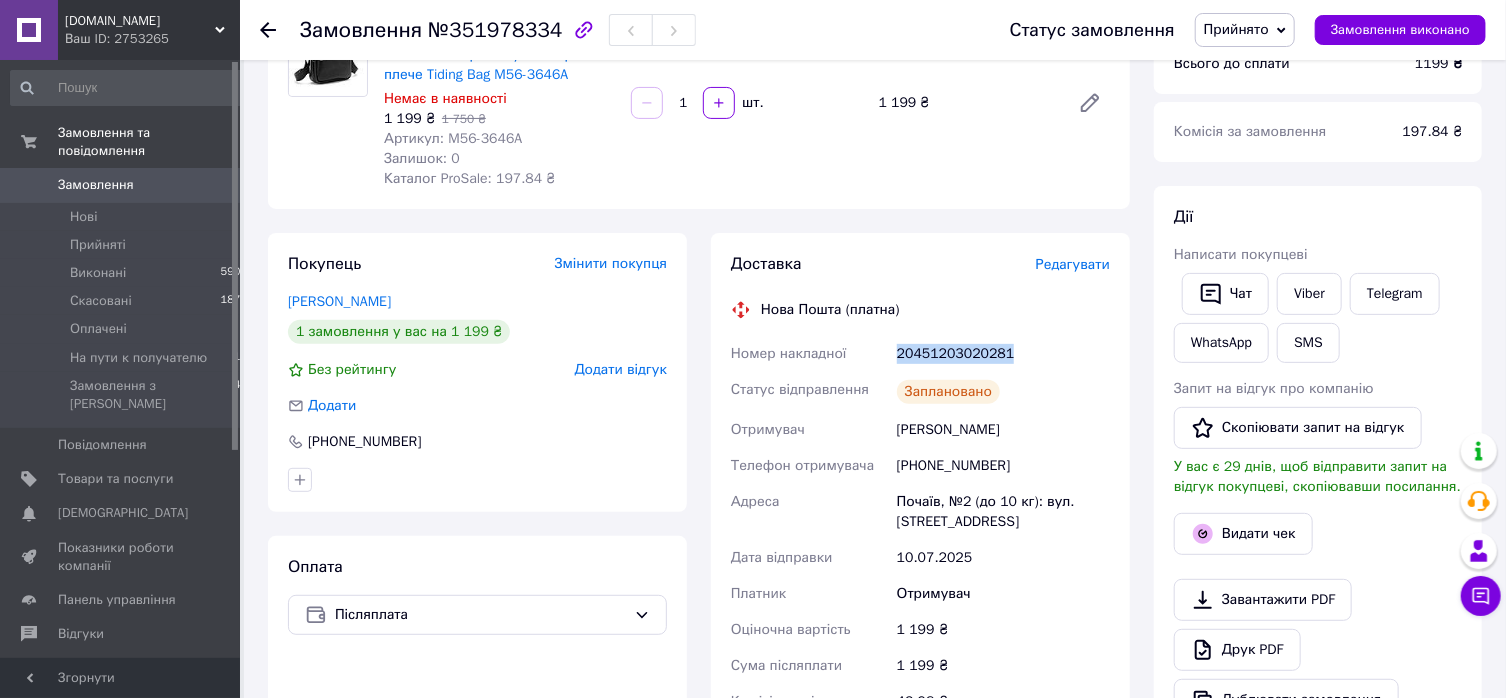 click on "20451203020281" at bounding box center (1003, 354) 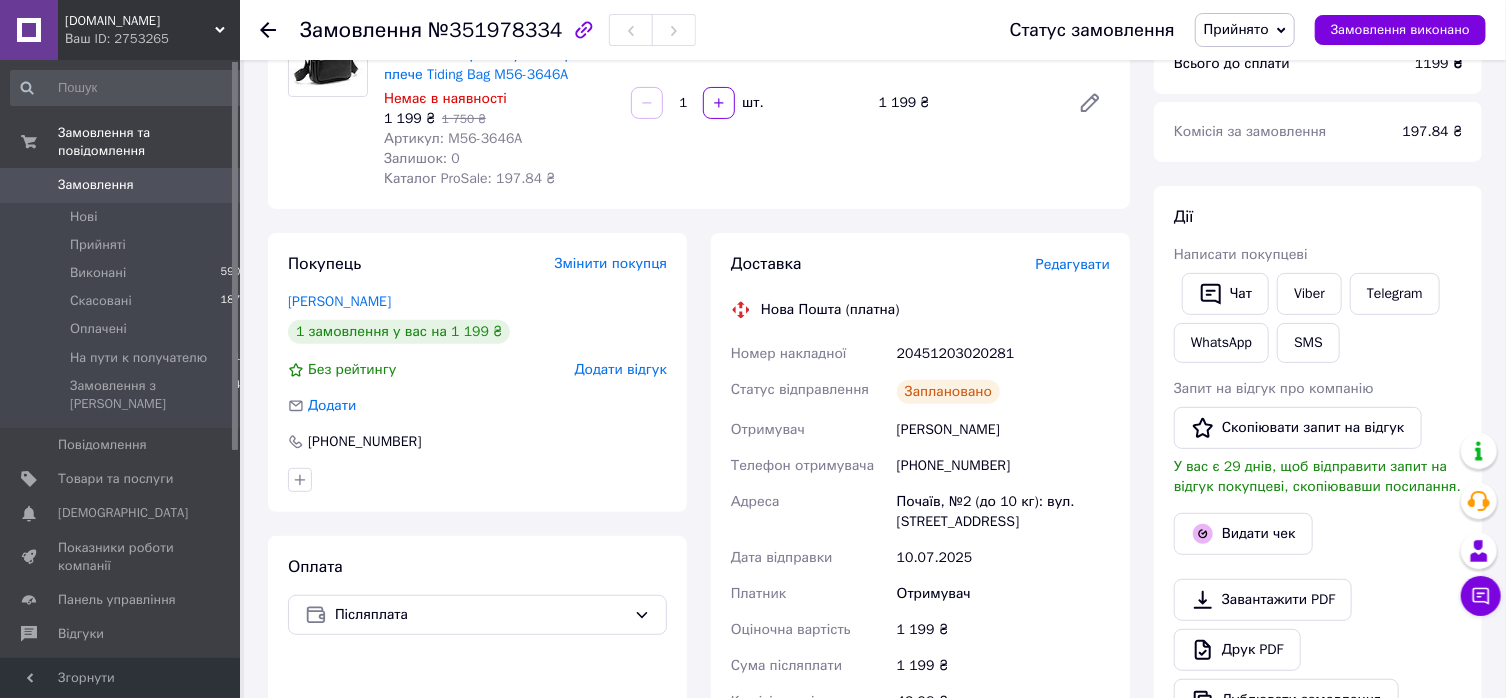 click on "Редагувати" at bounding box center [1073, 264] 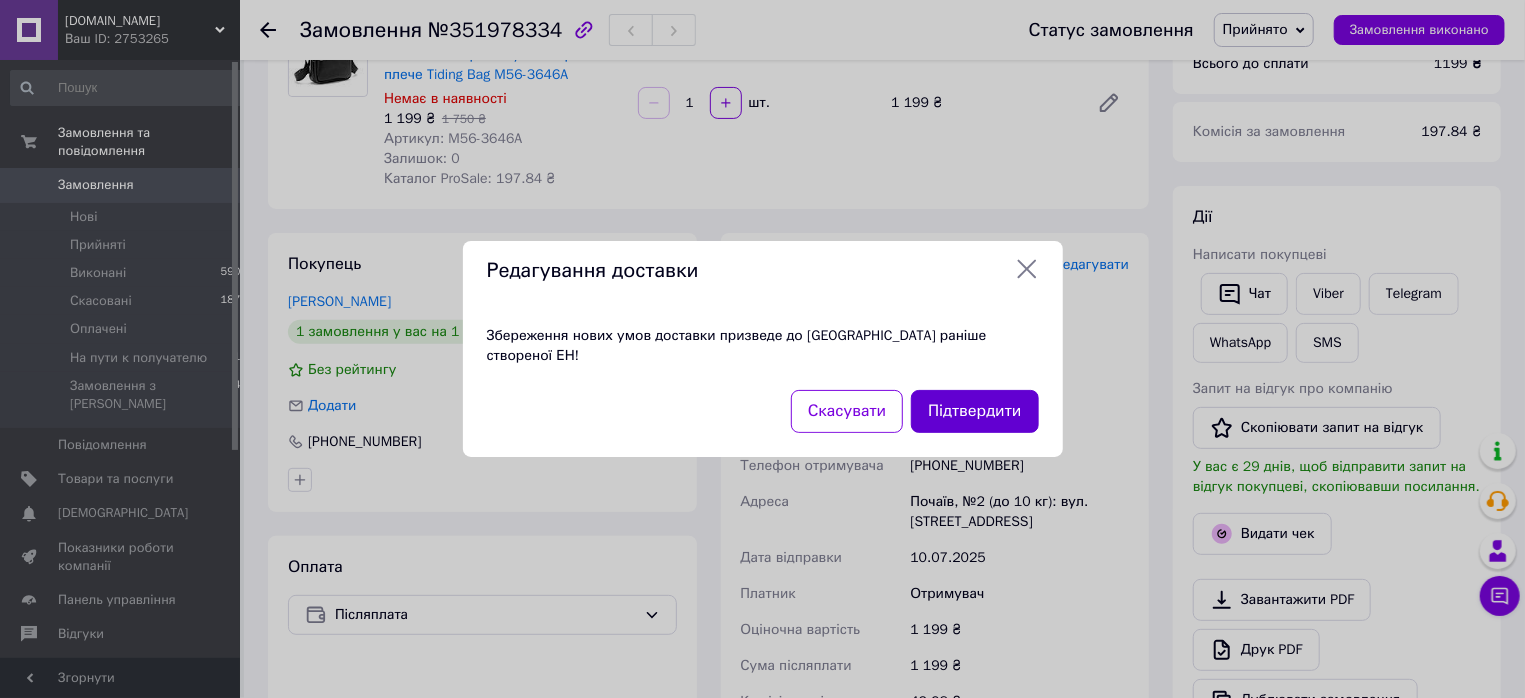 click on "Підтвердити" at bounding box center [974, 411] 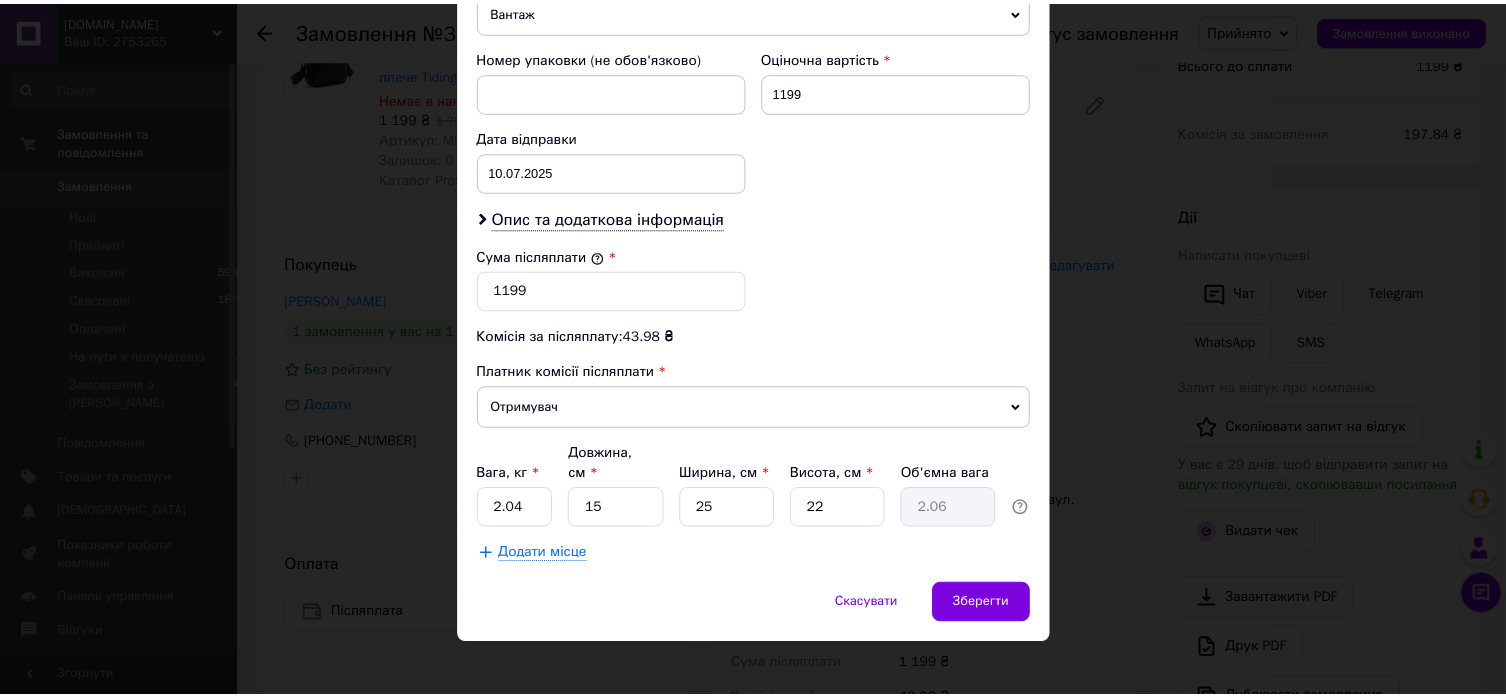 scroll, scrollTop: 852, scrollLeft: 0, axis: vertical 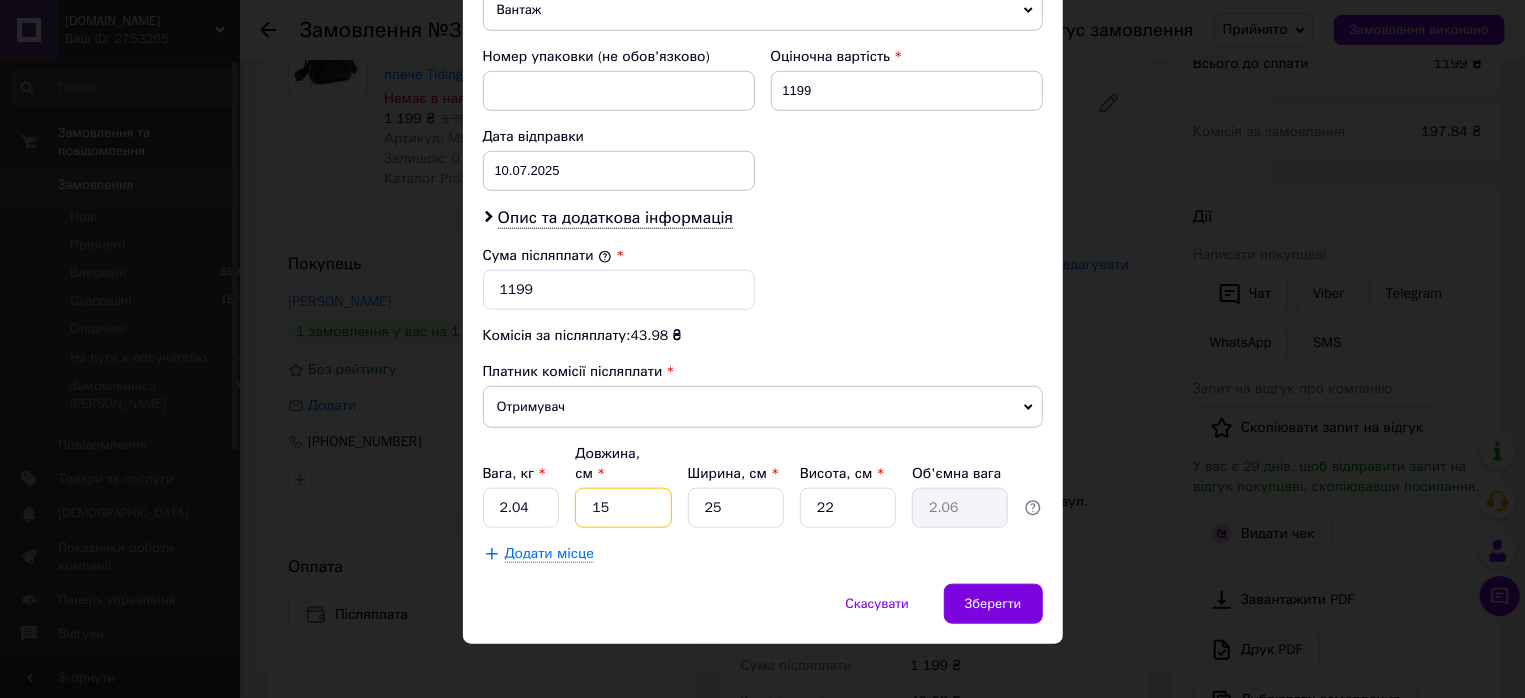 drag, startPoint x: 602, startPoint y: 497, endPoint x: 552, endPoint y: 507, distance: 50.990196 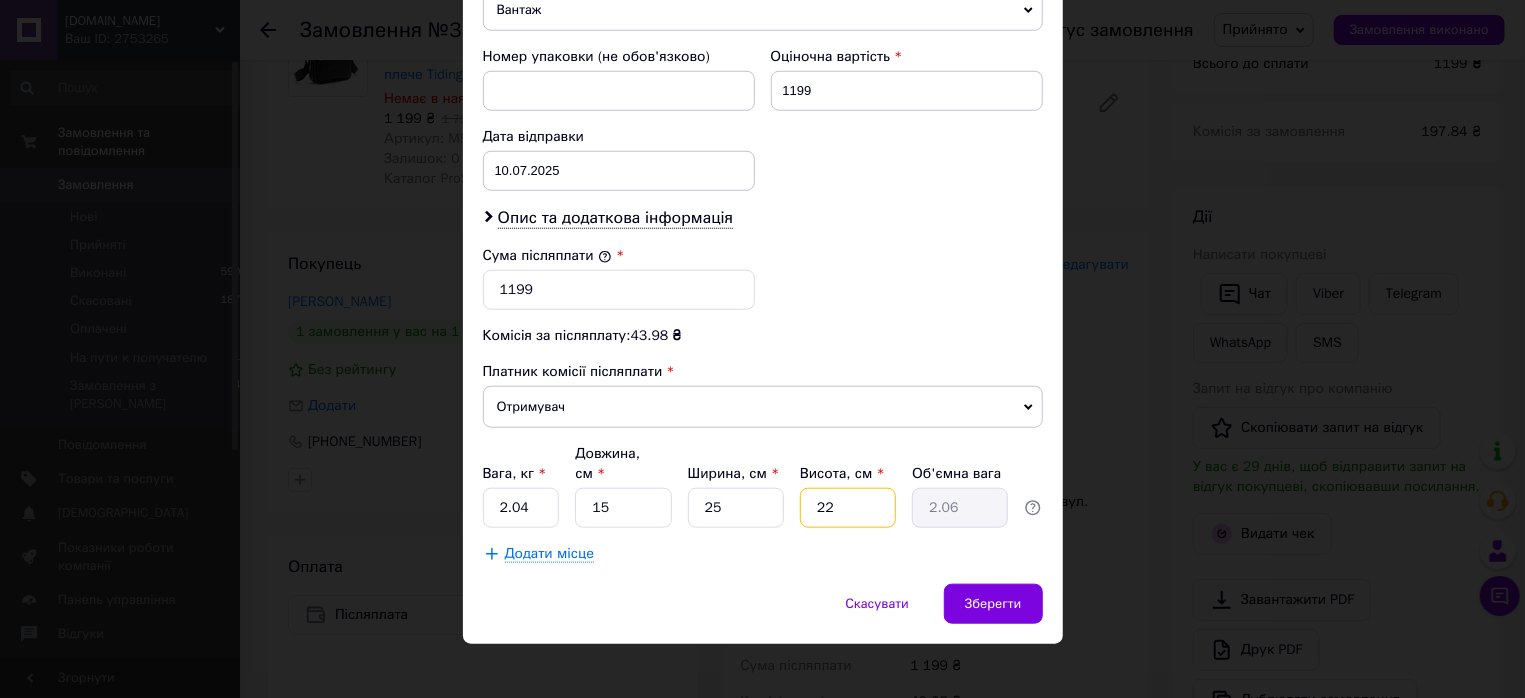 drag, startPoint x: 838, startPoint y: 486, endPoint x: 804, endPoint y: 488, distance: 34.058773 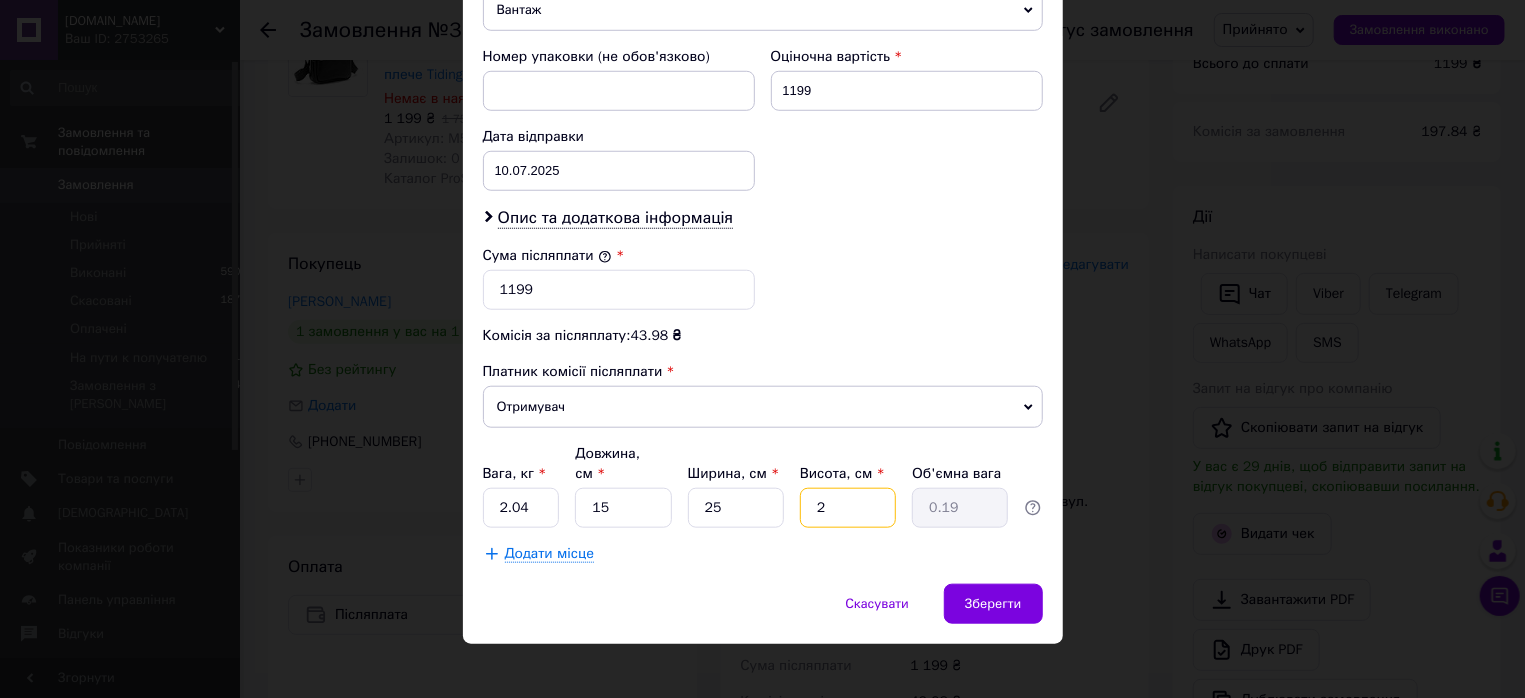 type on "21" 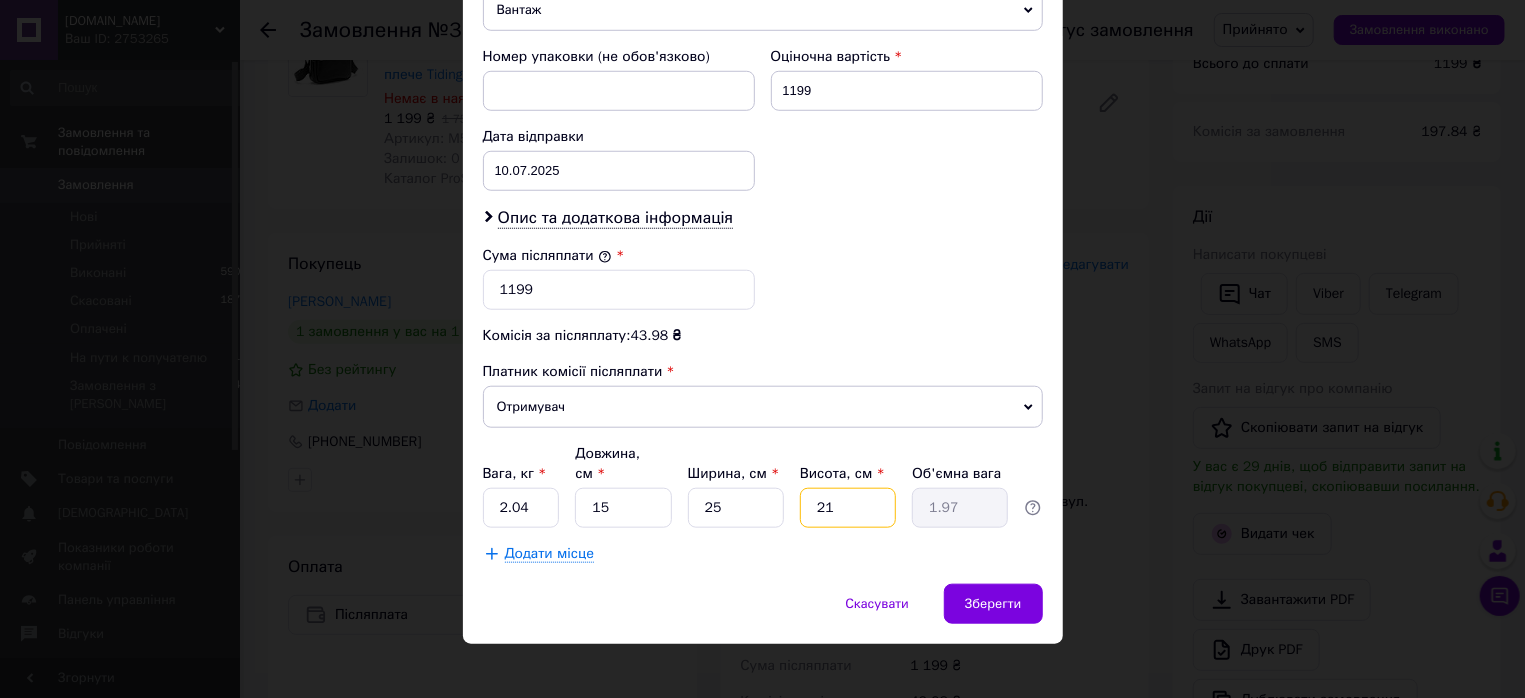 type on "215" 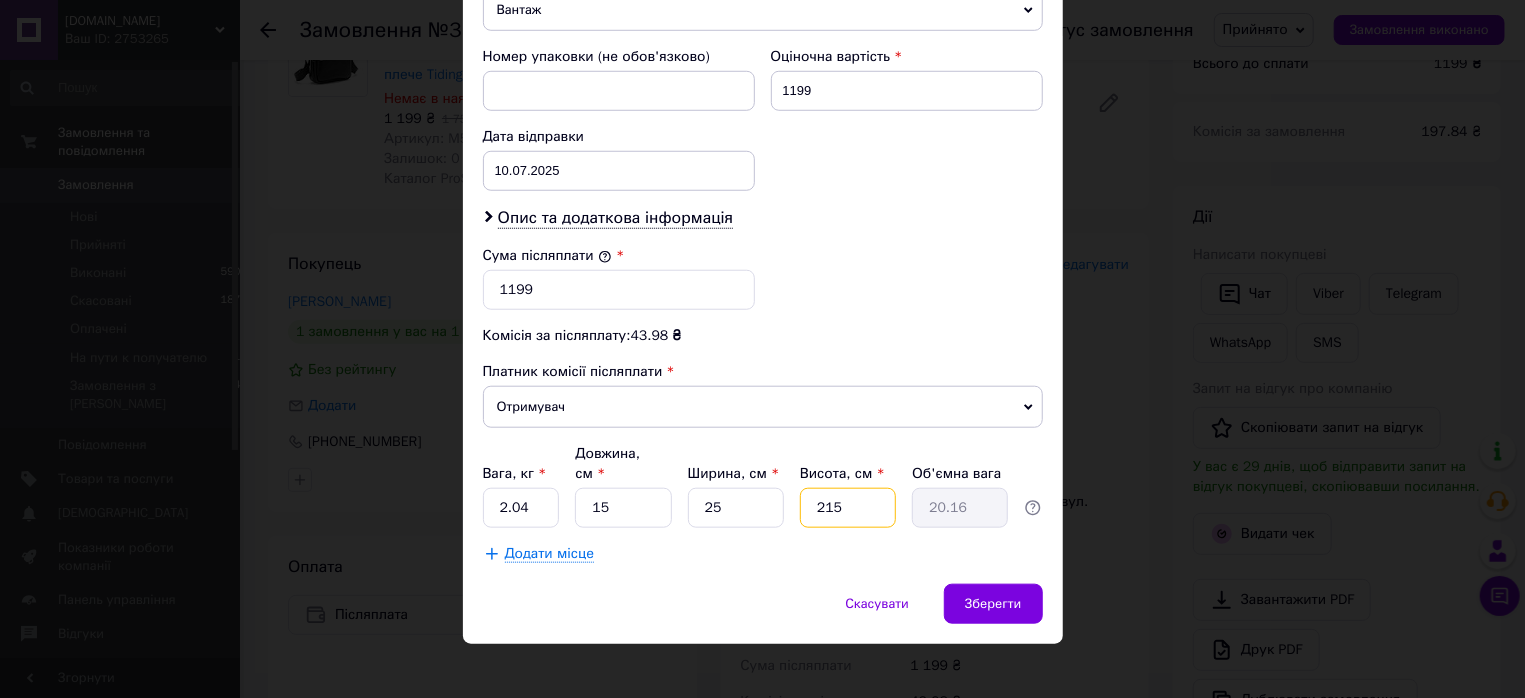 type on "21" 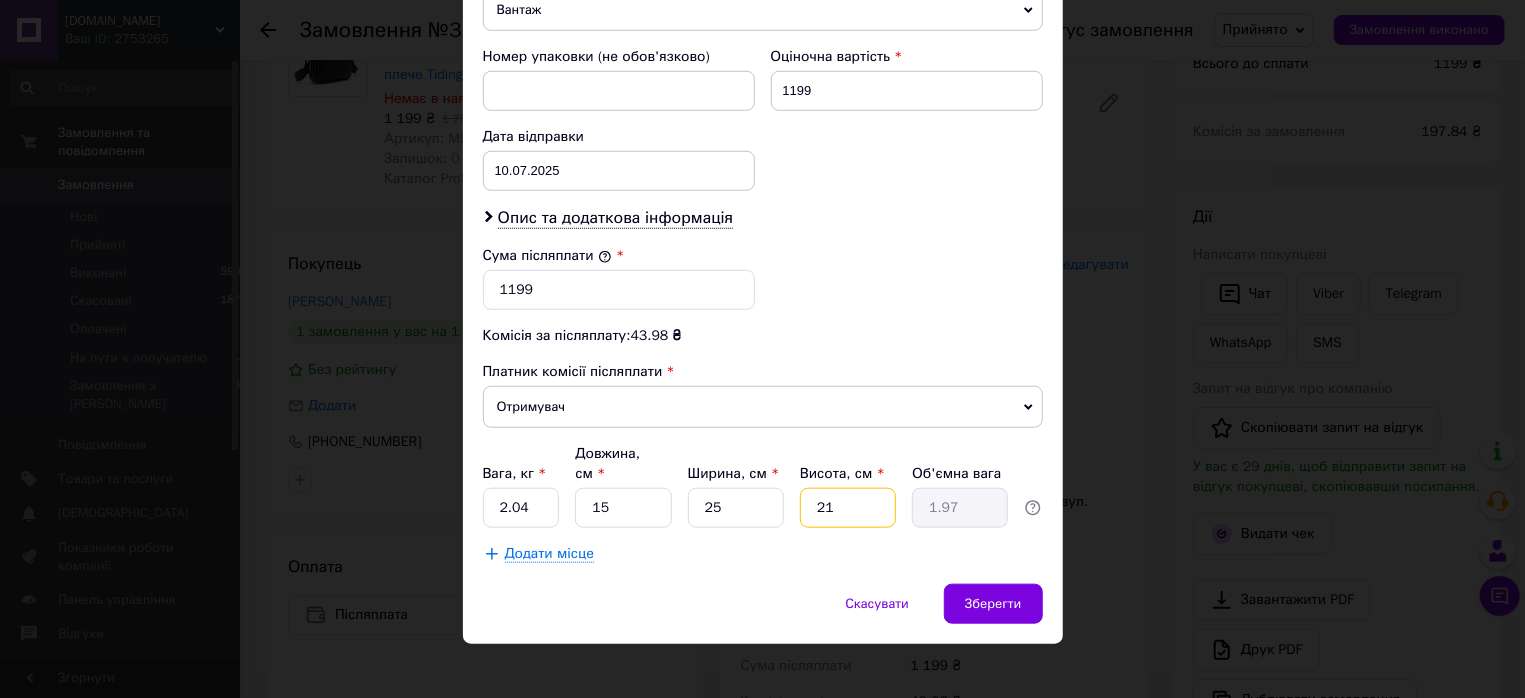 type on "2" 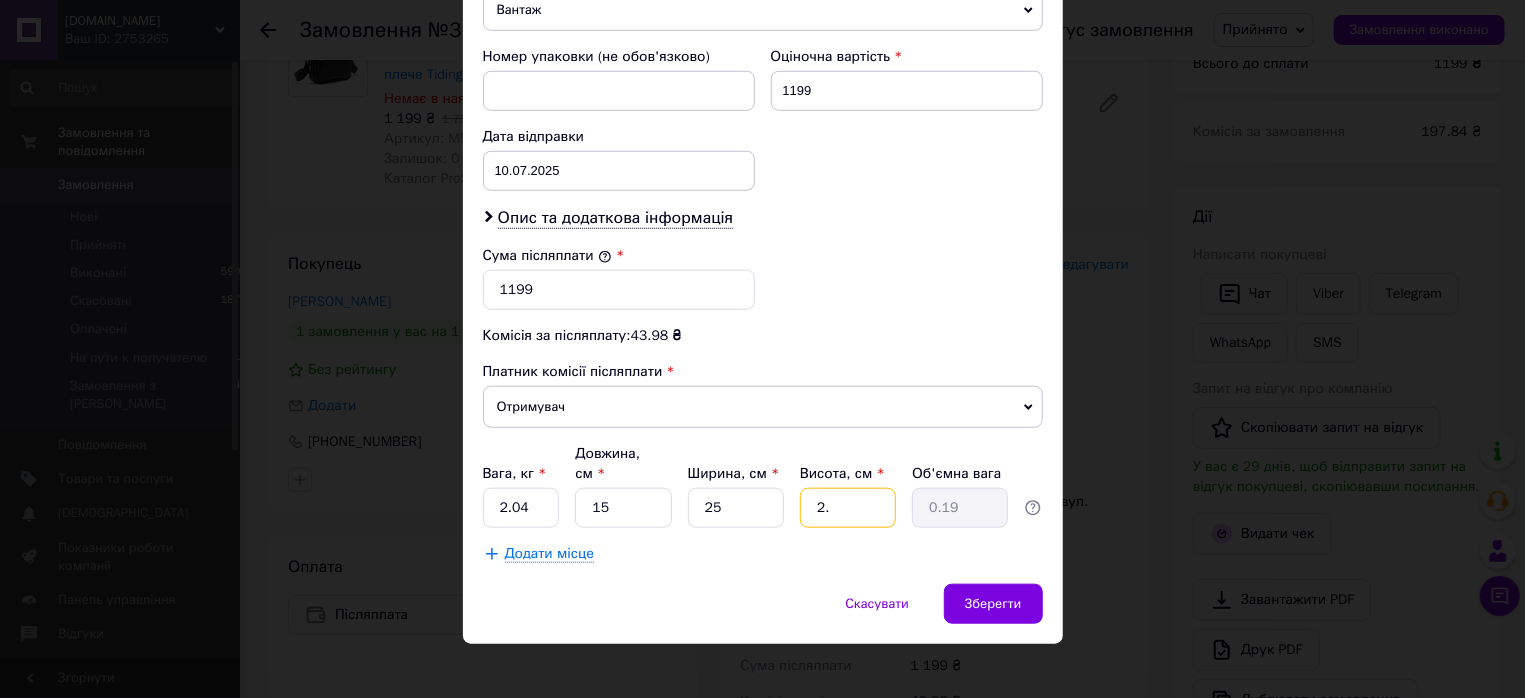 type on "2.5" 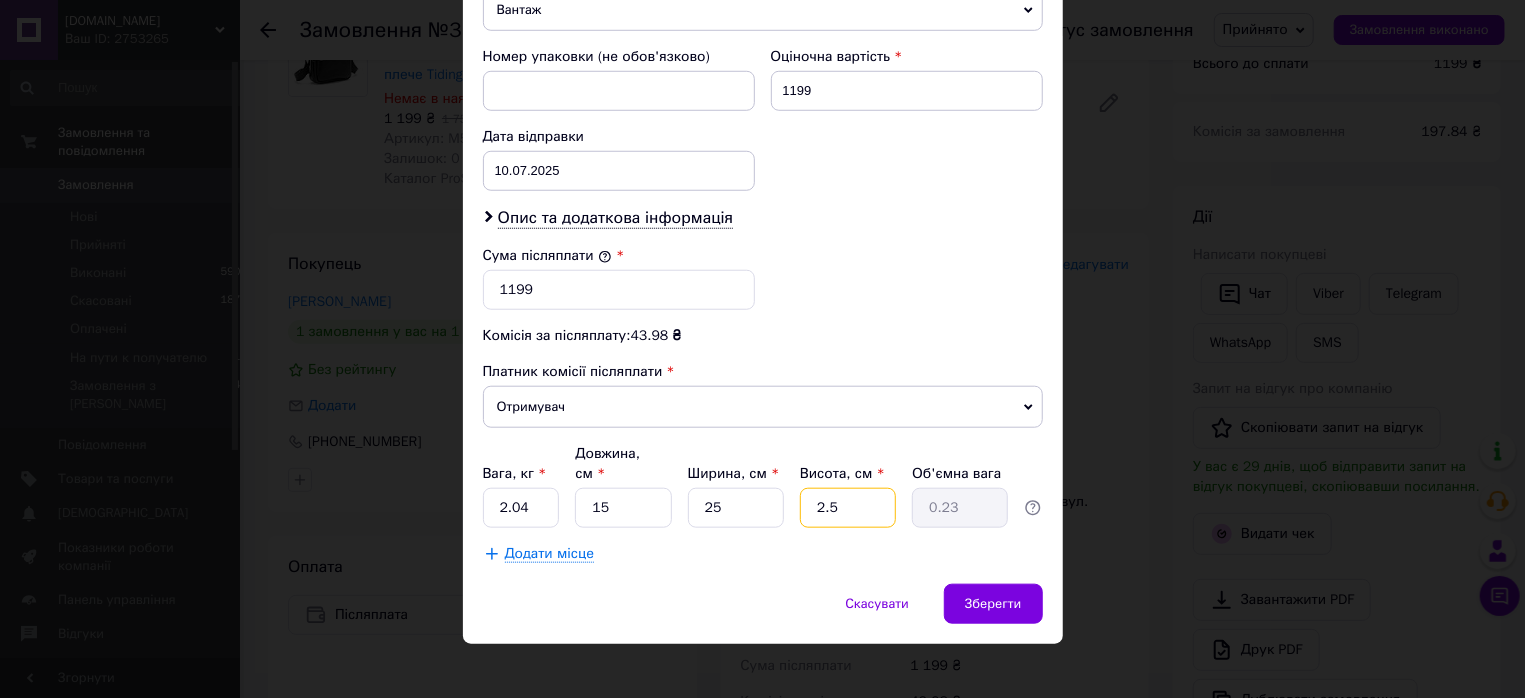 type on "21.5" 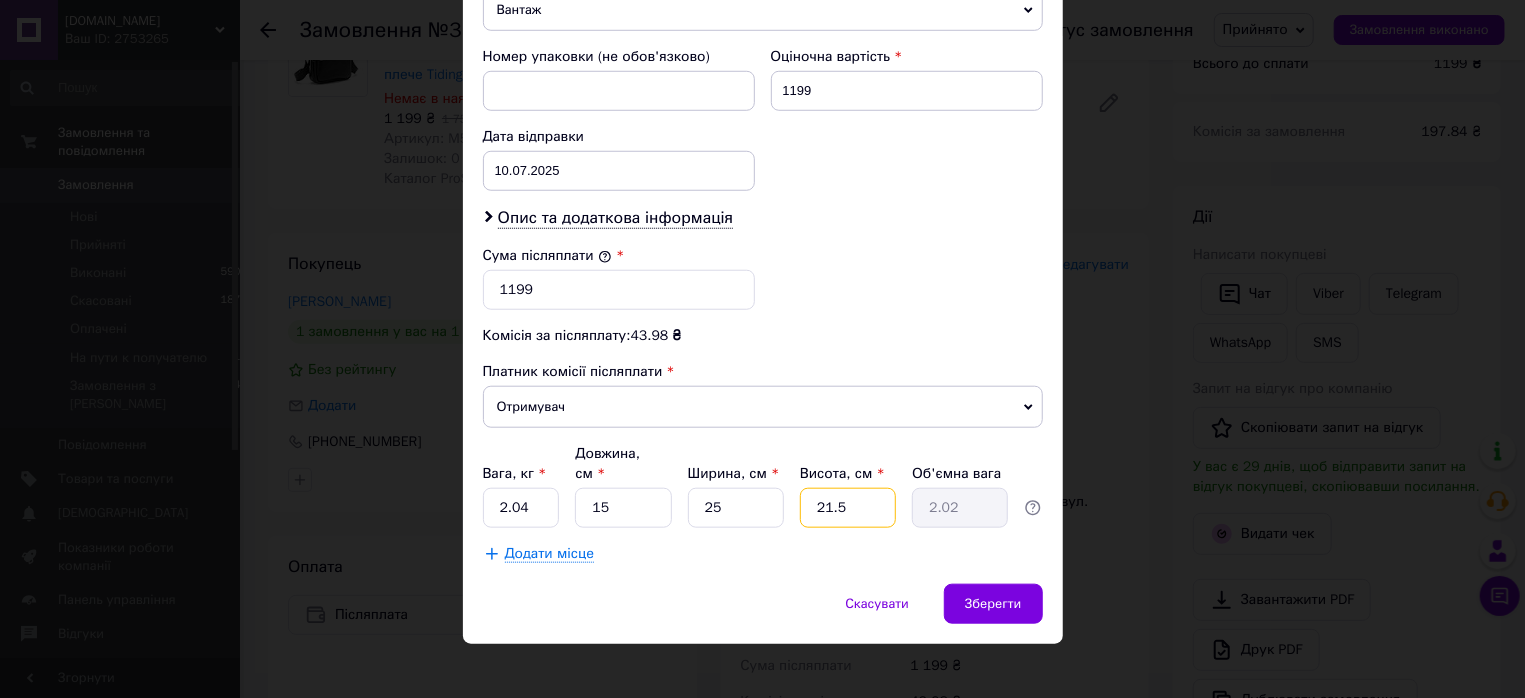 type on "21." 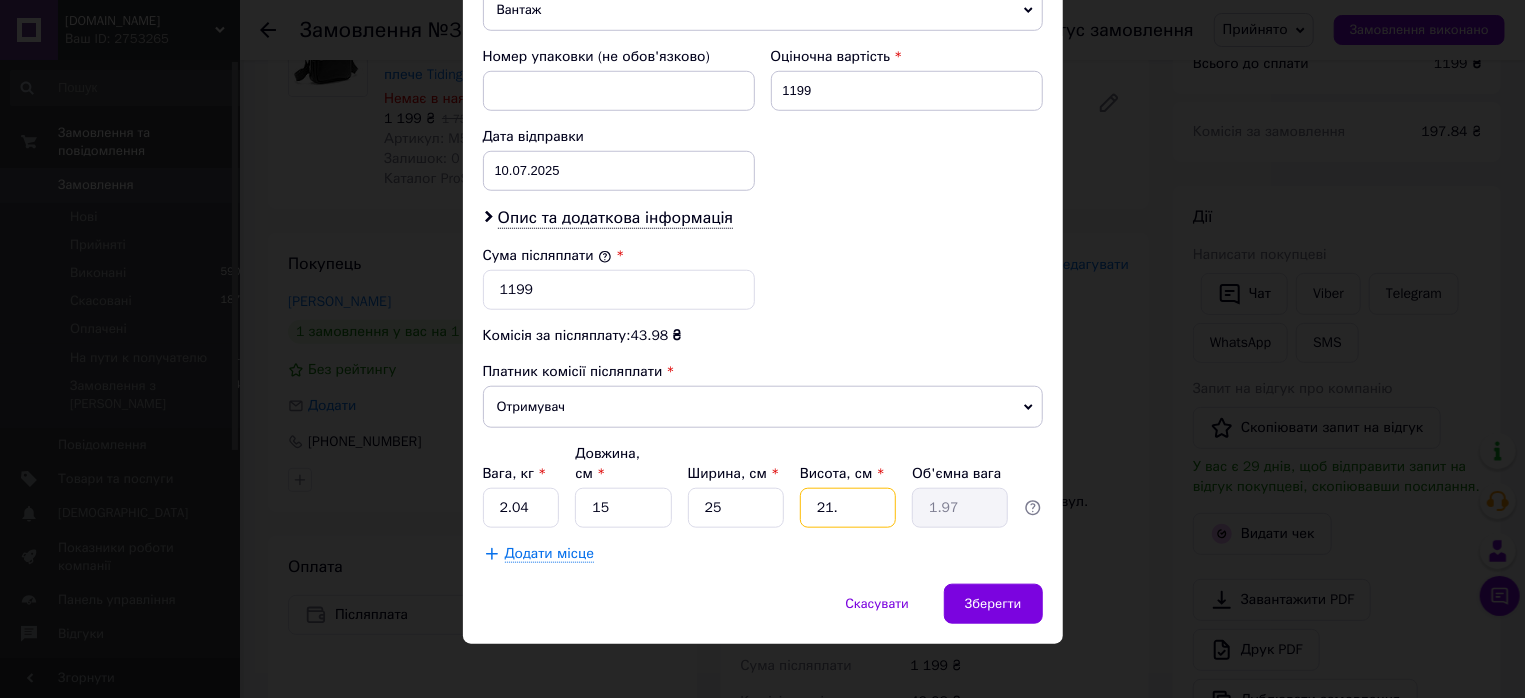 type on "21.6" 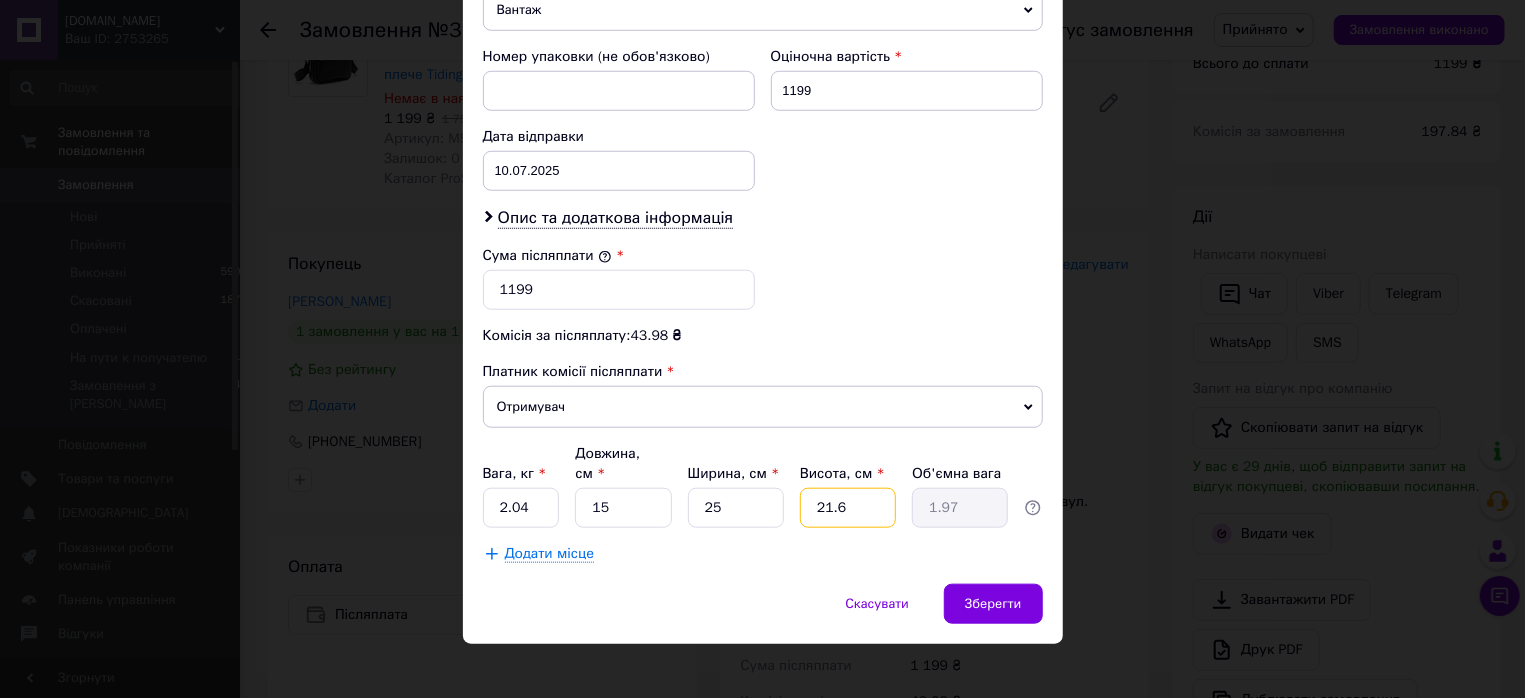 type on "2.03" 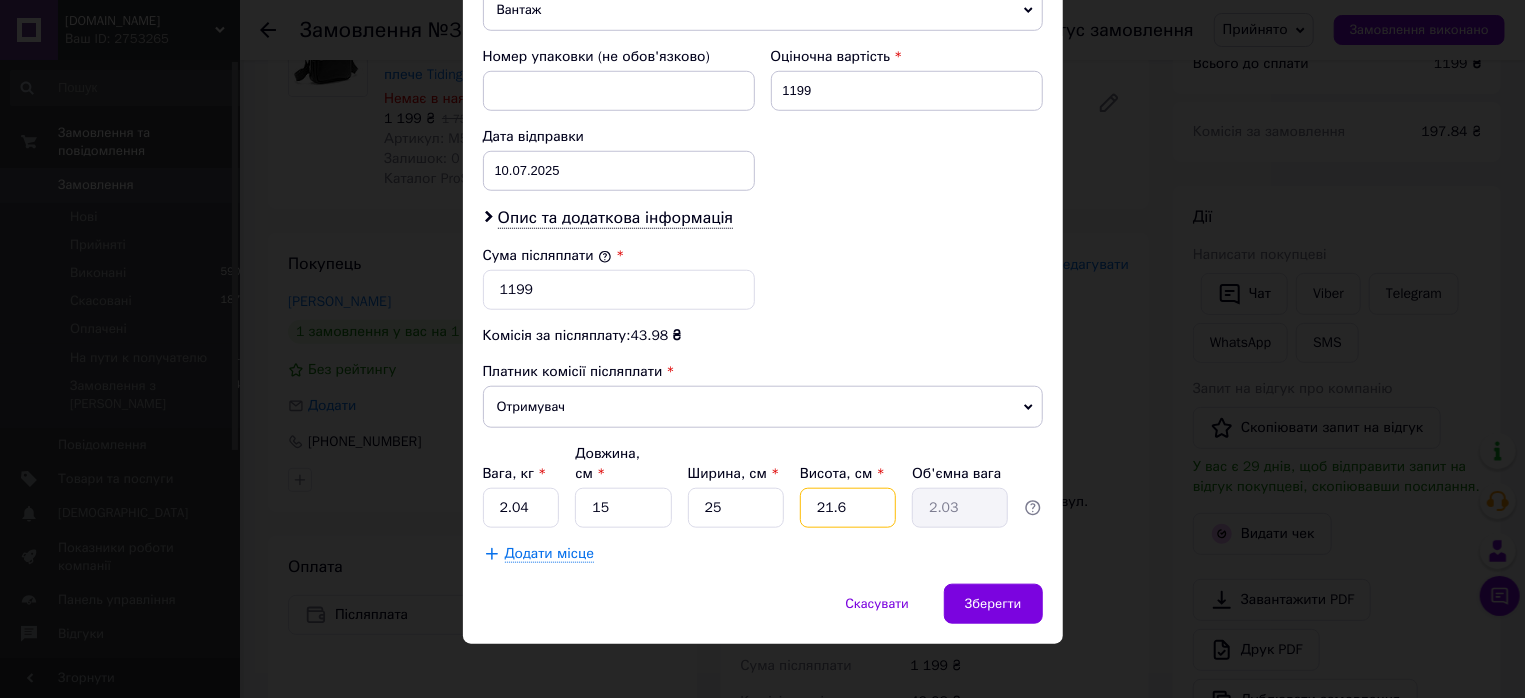 type on "21." 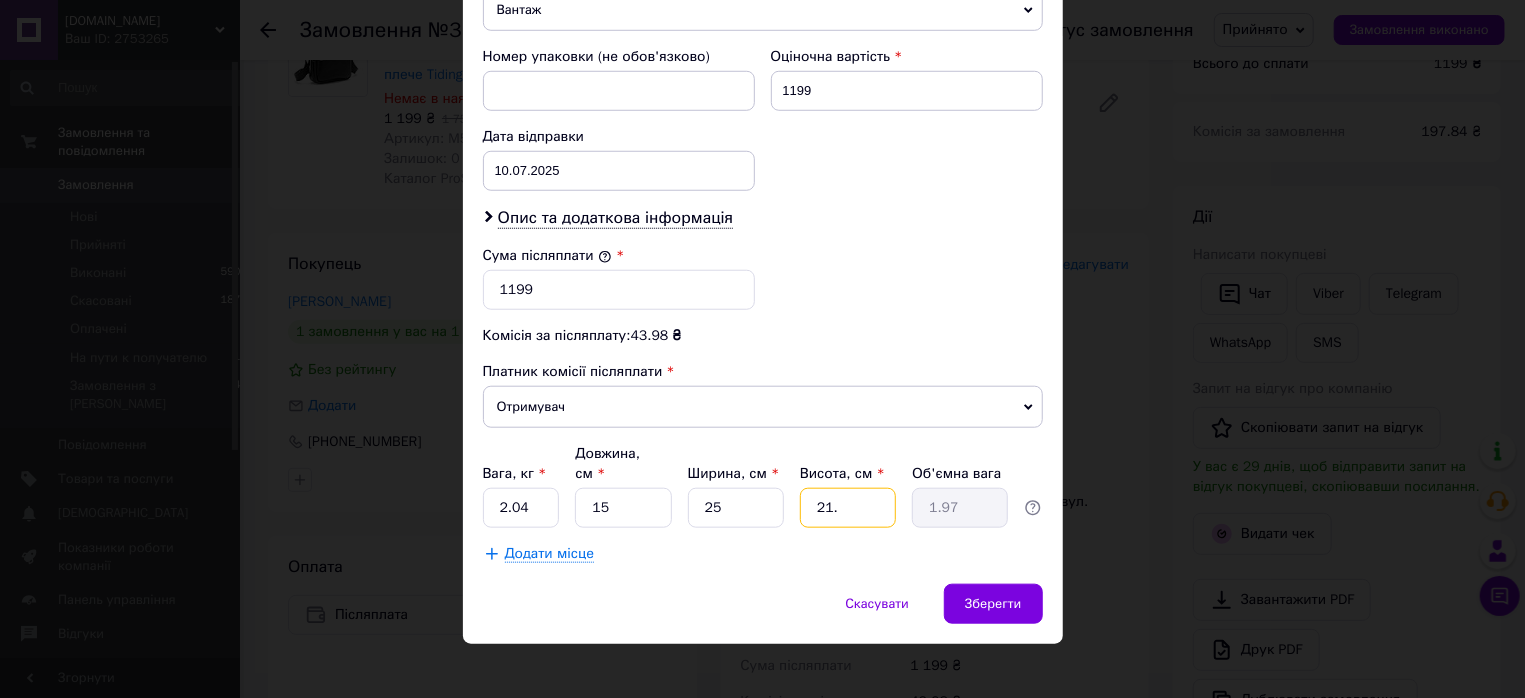 type on "21.7" 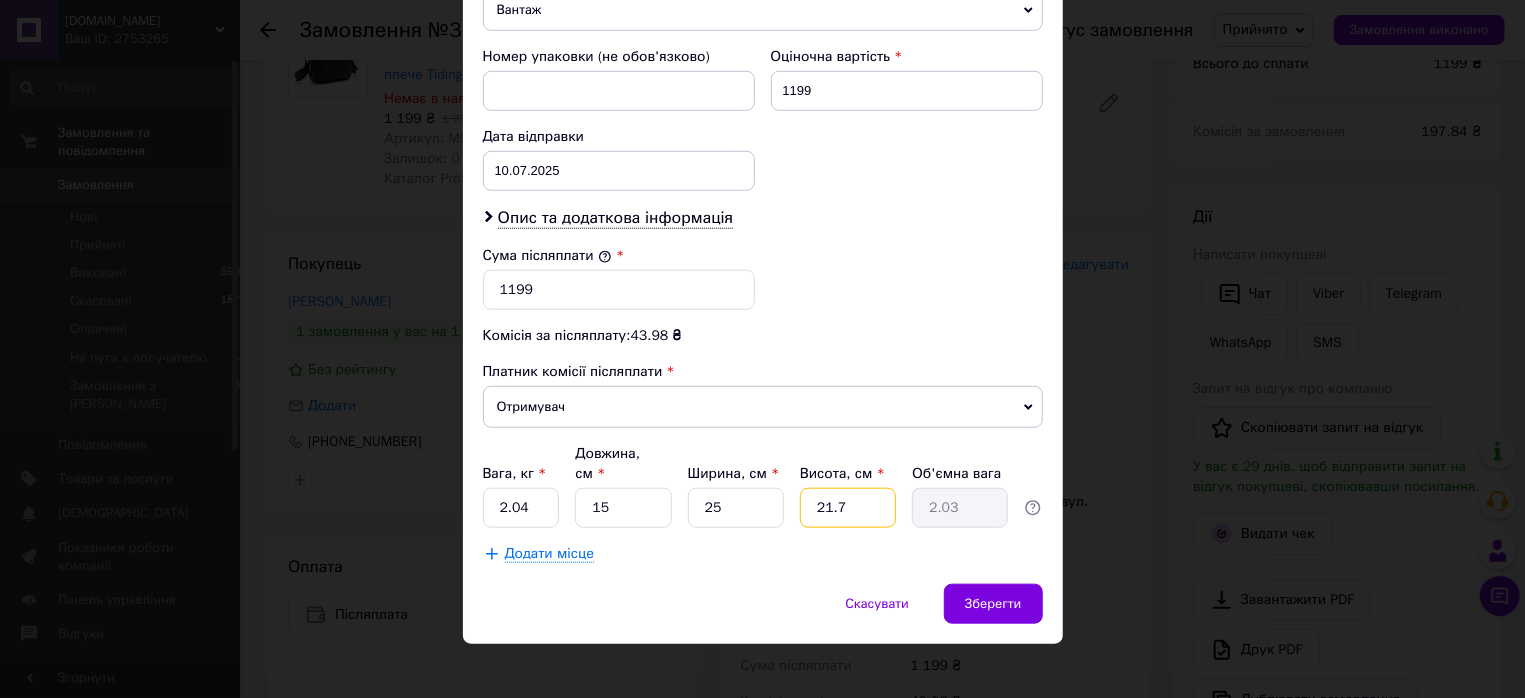 type on "21." 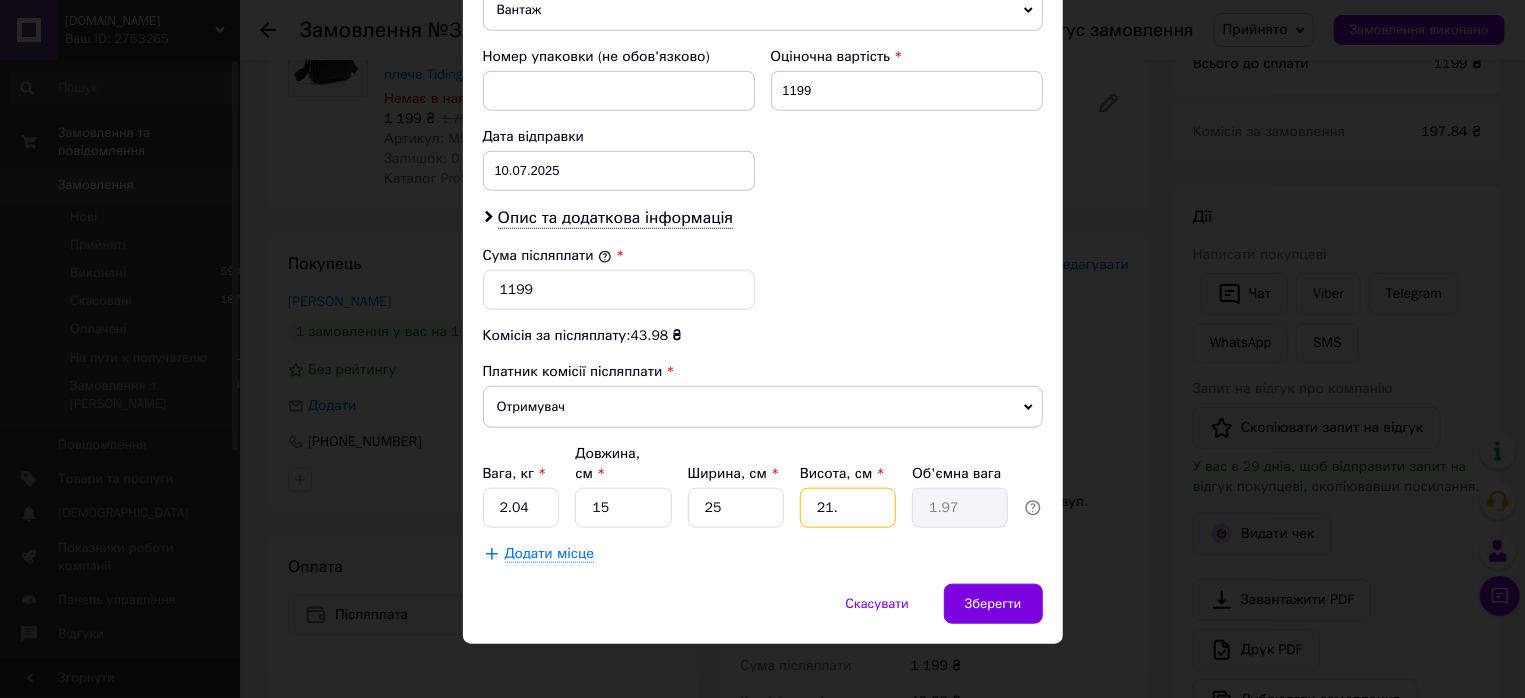 type on "21.8" 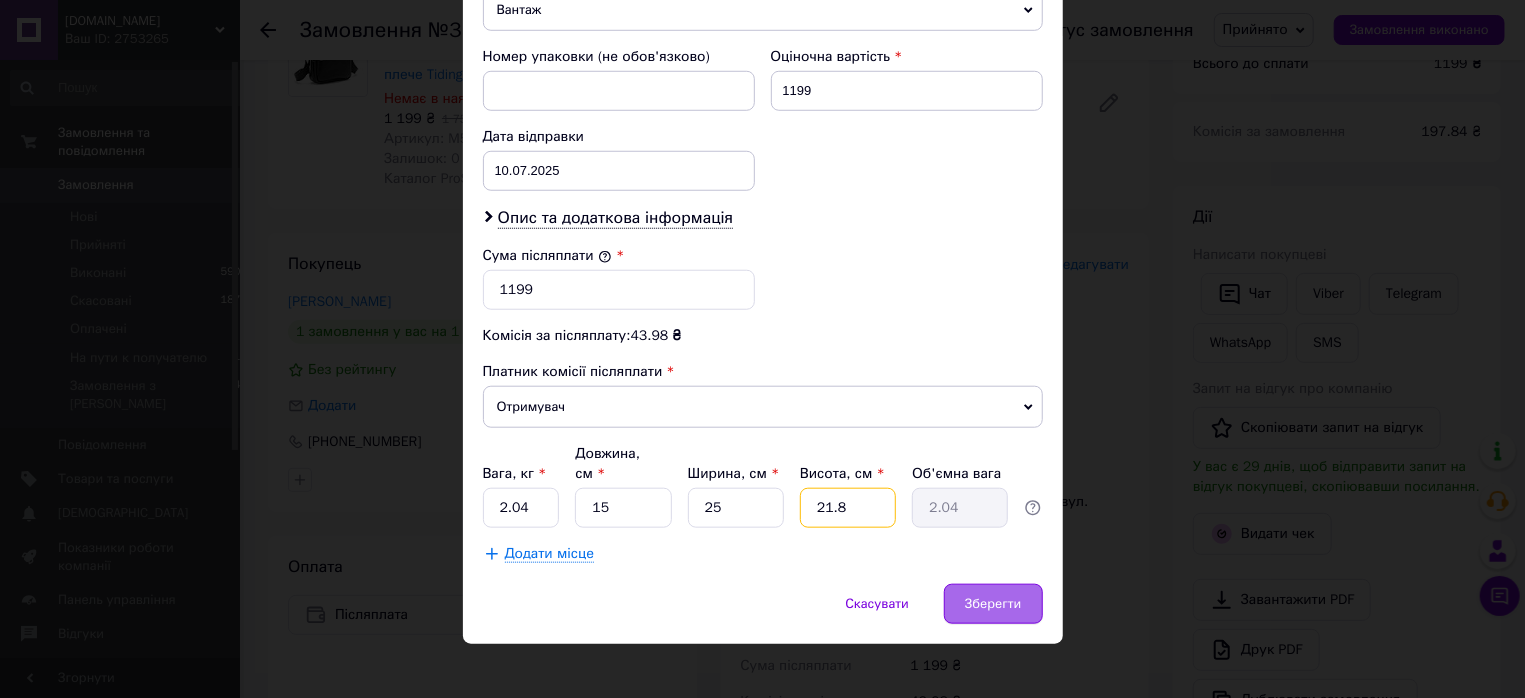 type on "21.8" 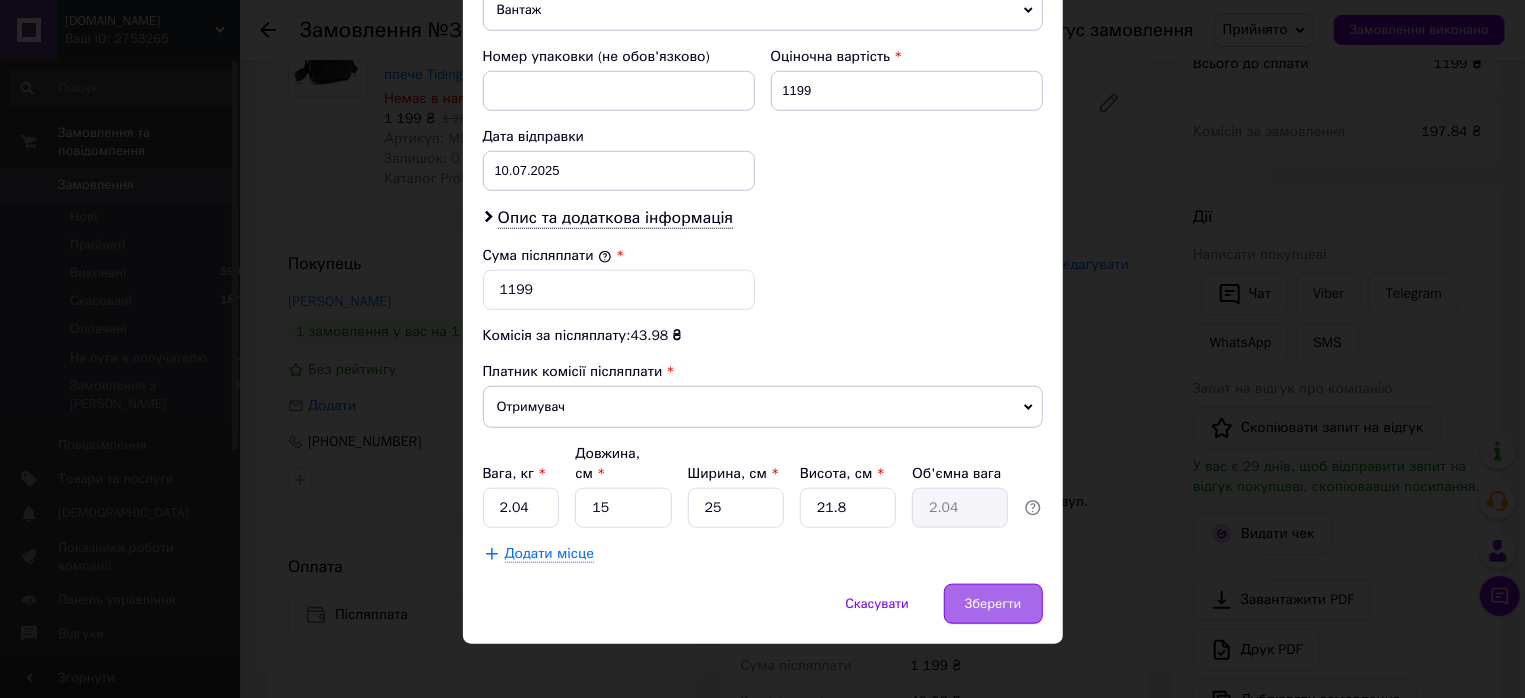 click on "Зберегти" at bounding box center (993, 604) 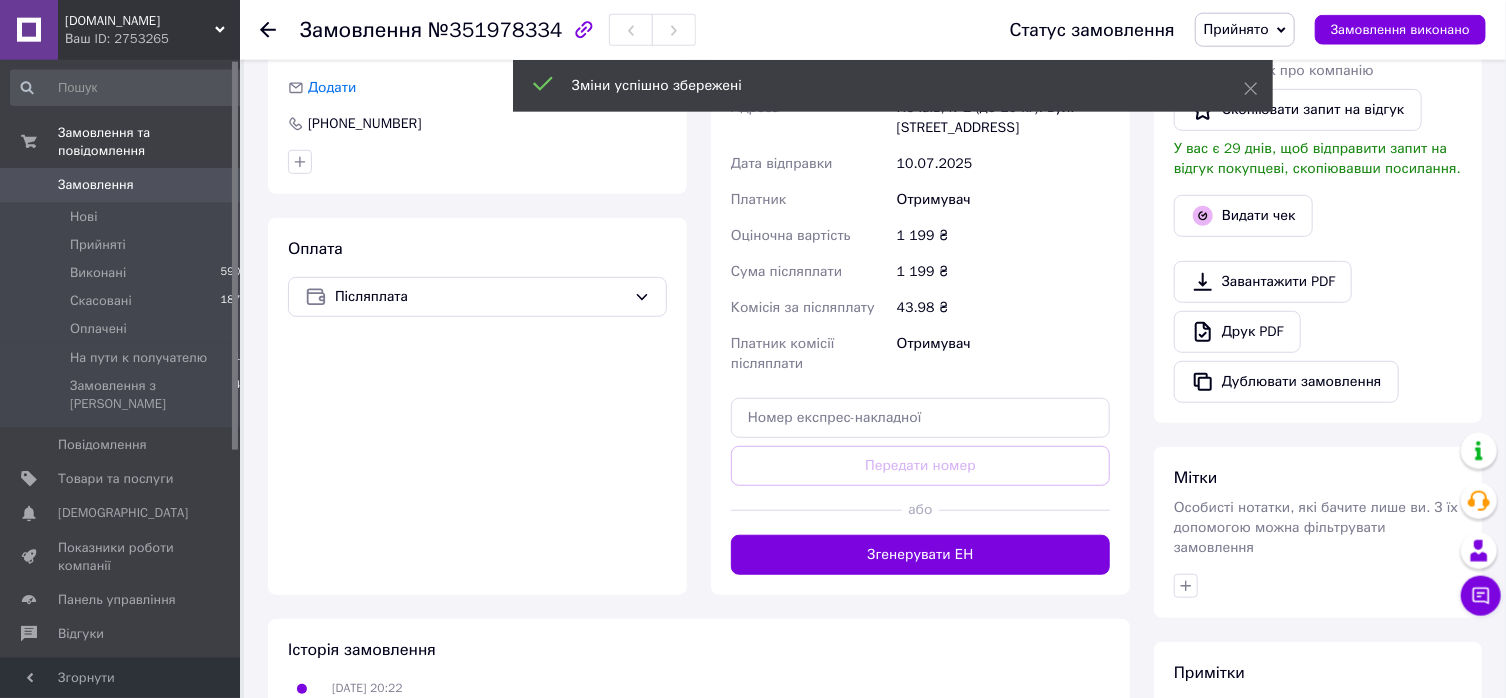 scroll, scrollTop: 536, scrollLeft: 0, axis: vertical 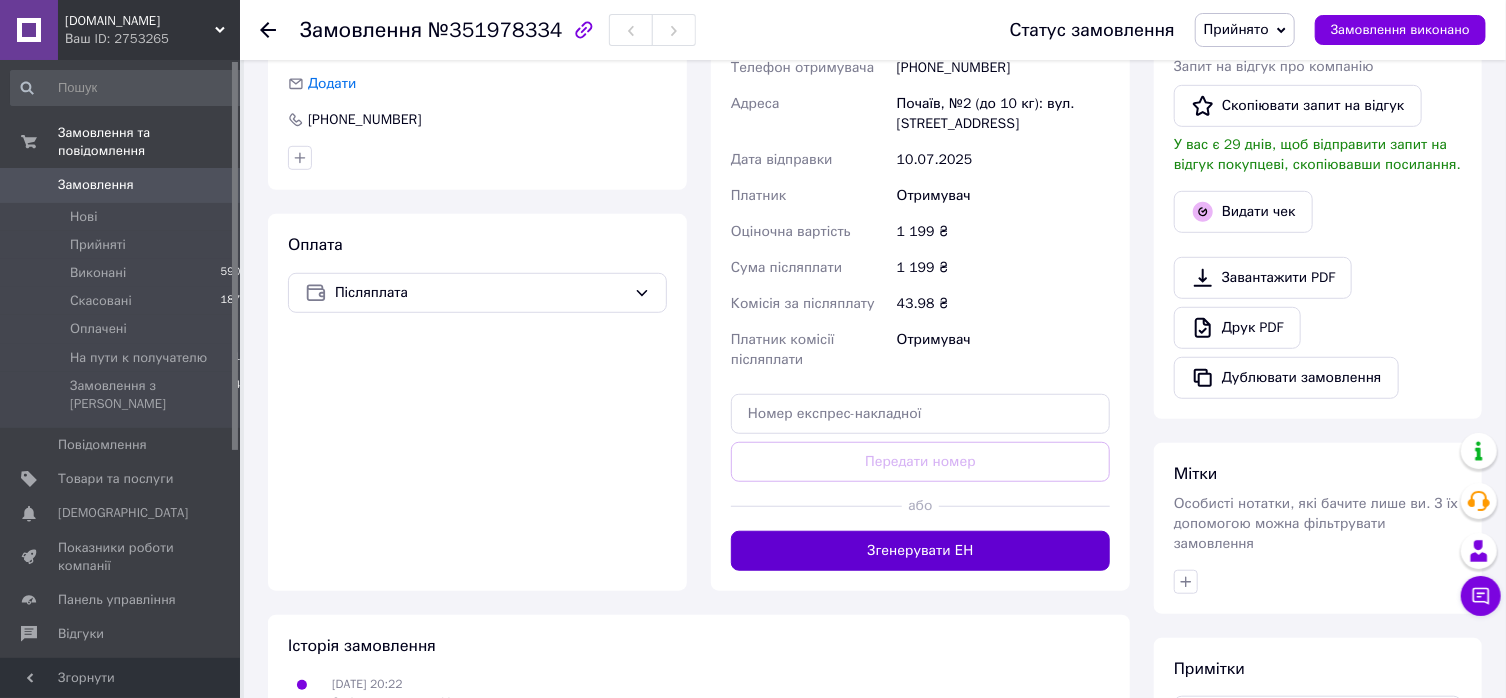 click on "Згенерувати ЕН" at bounding box center (920, 551) 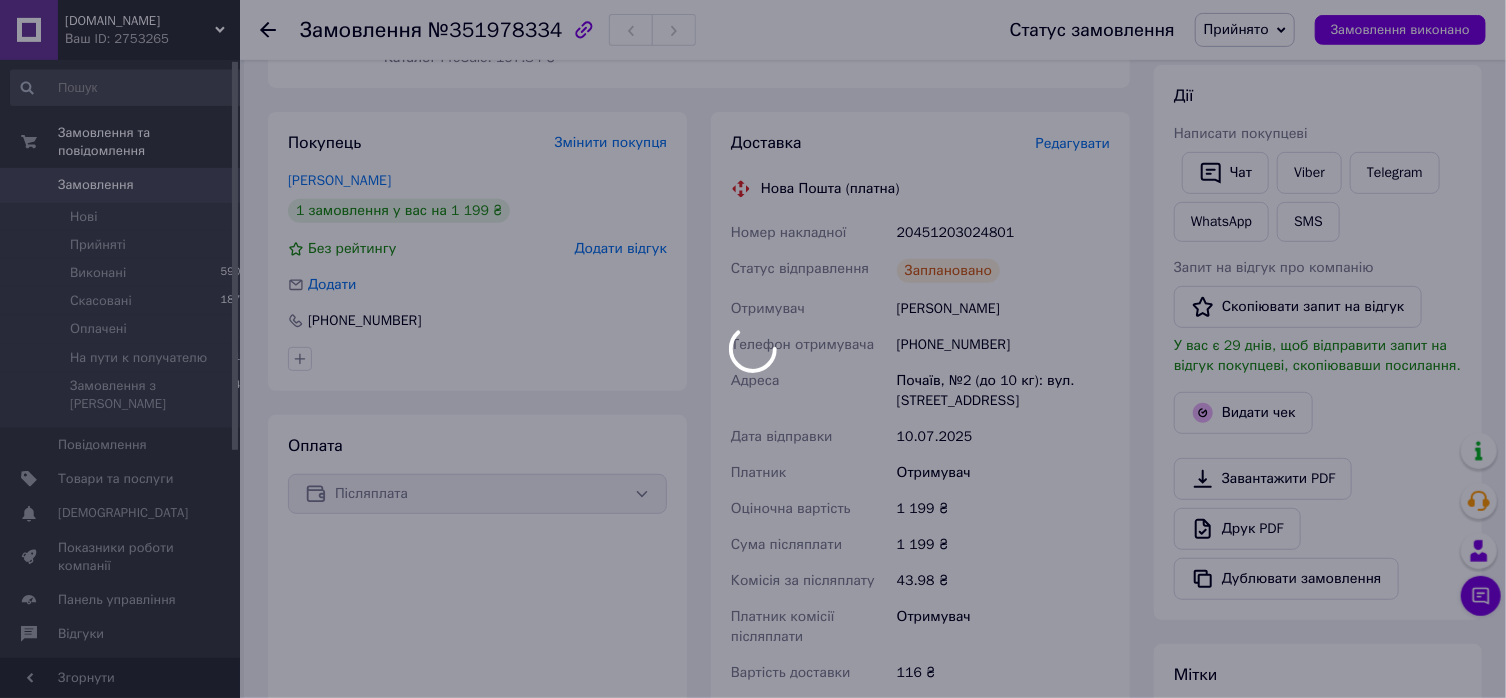 scroll, scrollTop: 321, scrollLeft: 0, axis: vertical 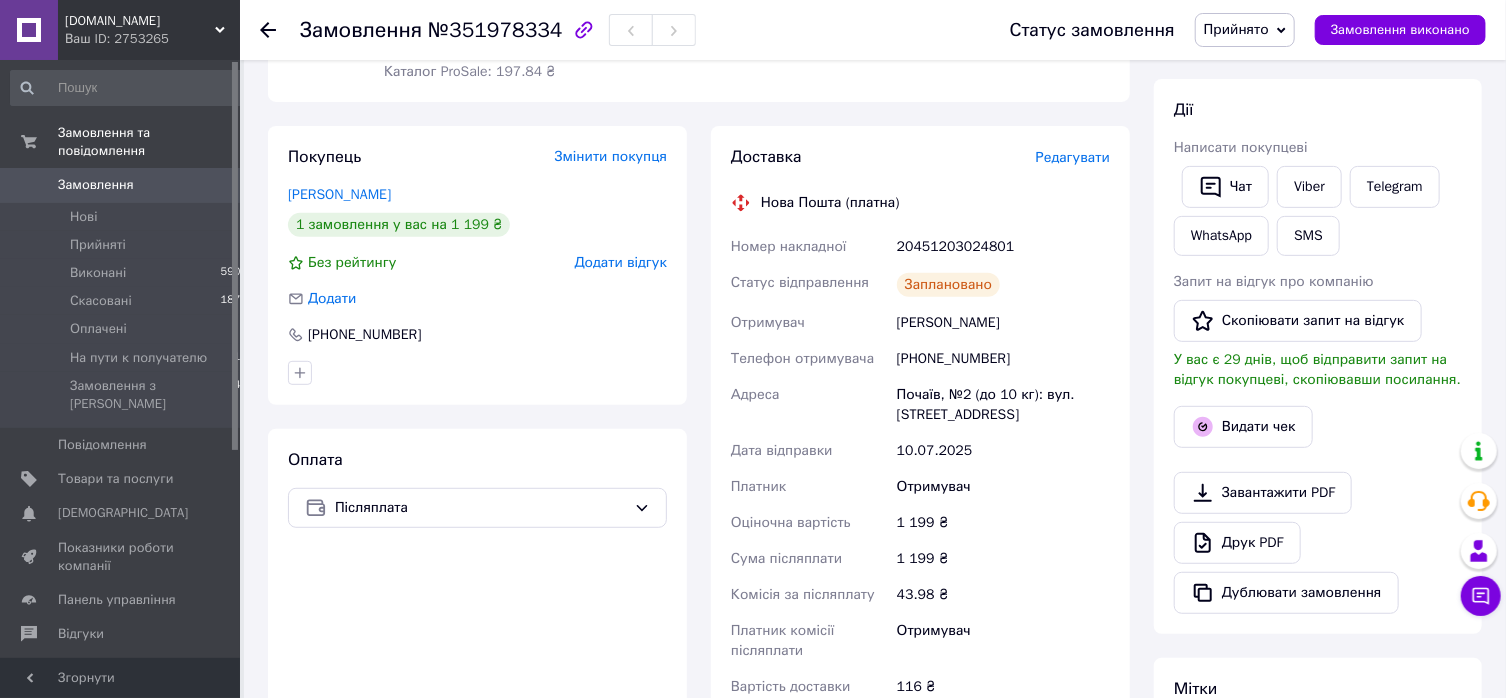 click on "20451203024801" at bounding box center (1003, 247) 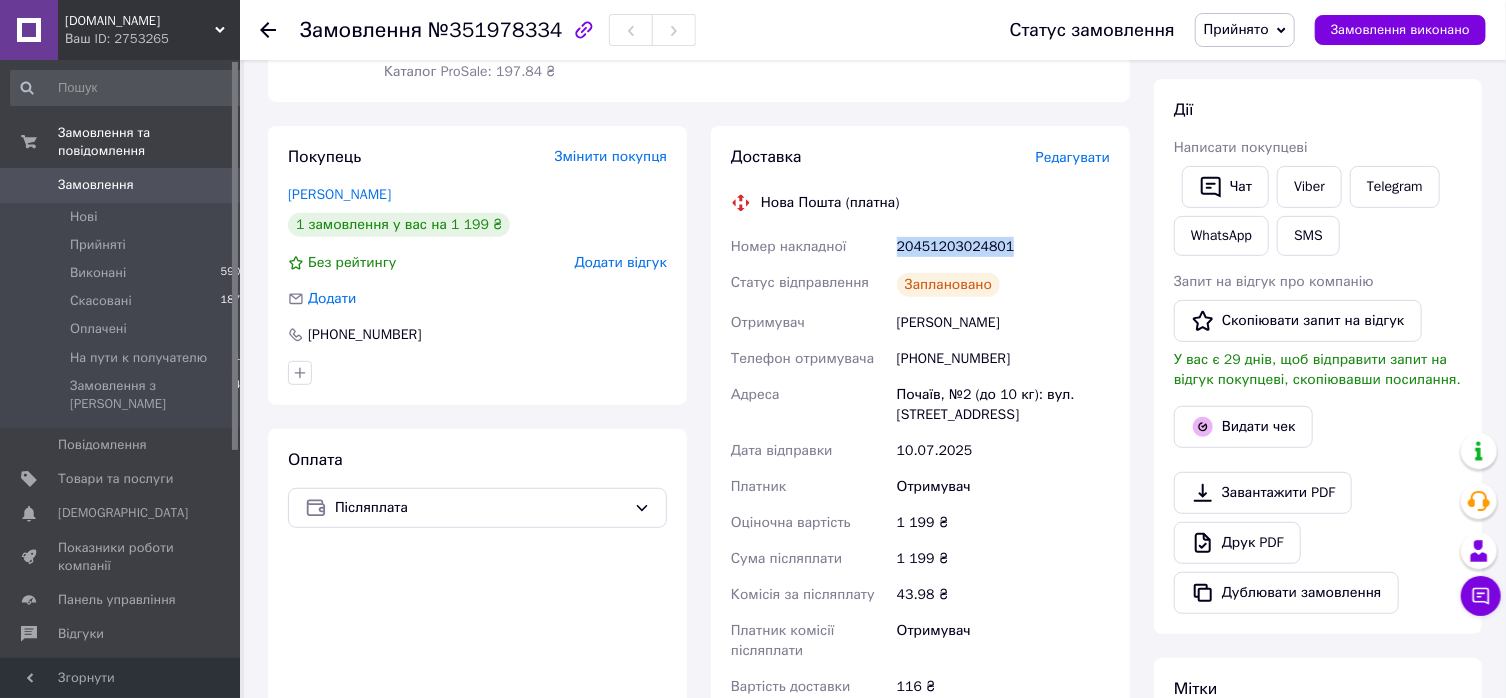 click on "20451203024801" at bounding box center (1003, 247) 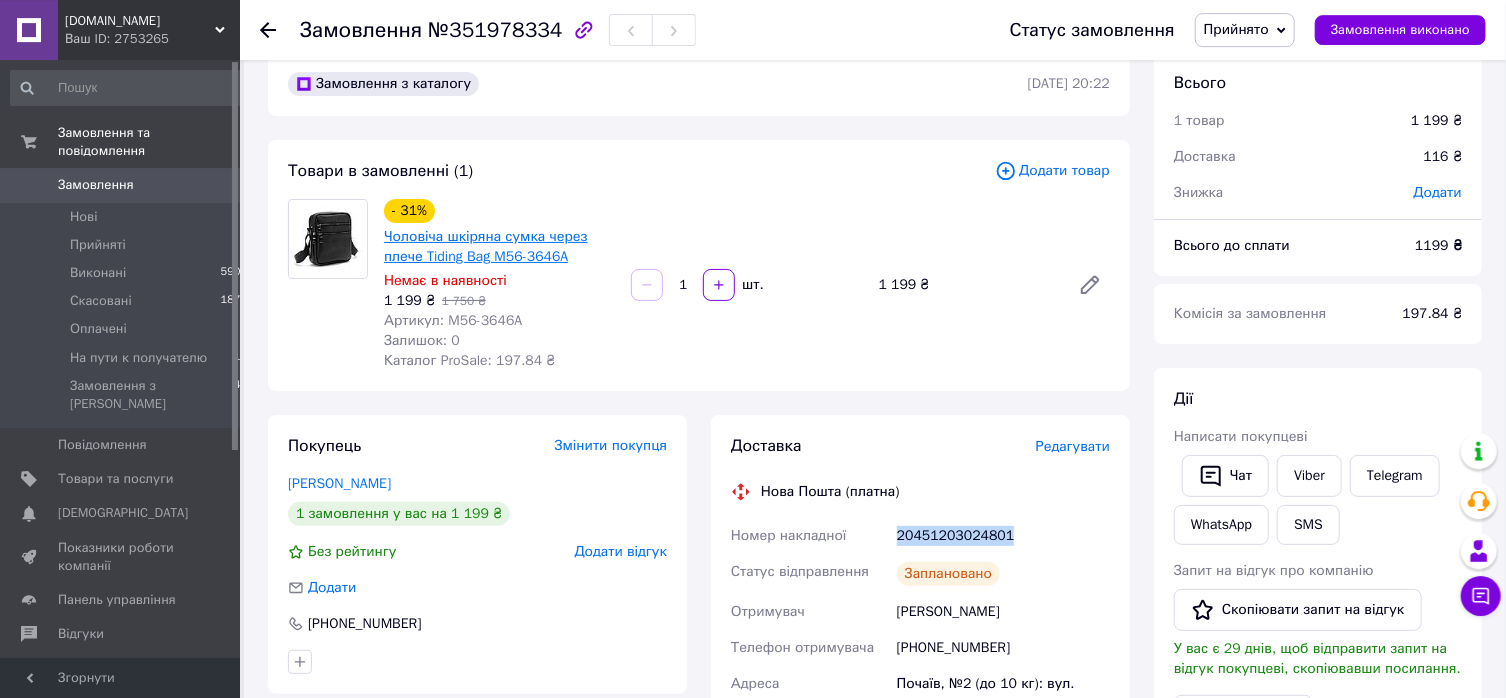 scroll, scrollTop: 0, scrollLeft: 0, axis: both 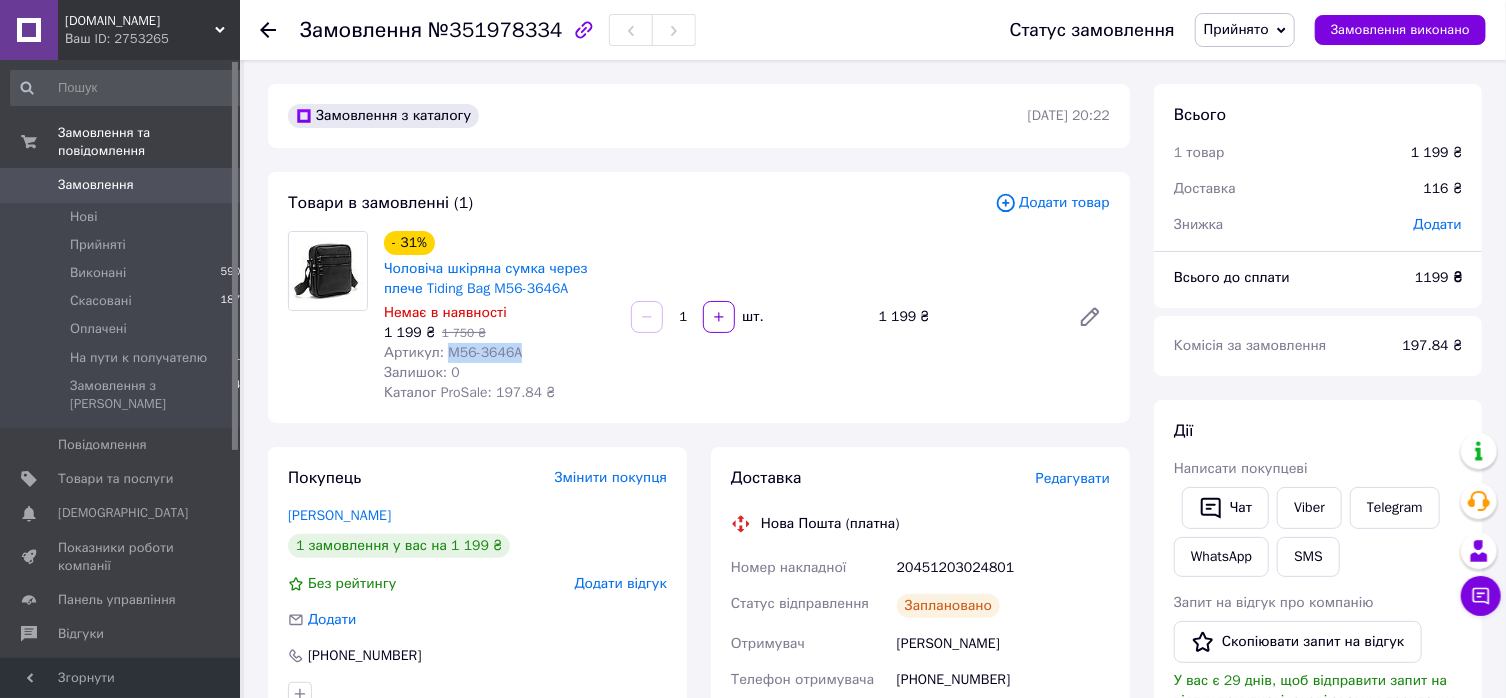 drag, startPoint x: 514, startPoint y: 355, endPoint x: 447, endPoint y: 357, distance: 67.02985 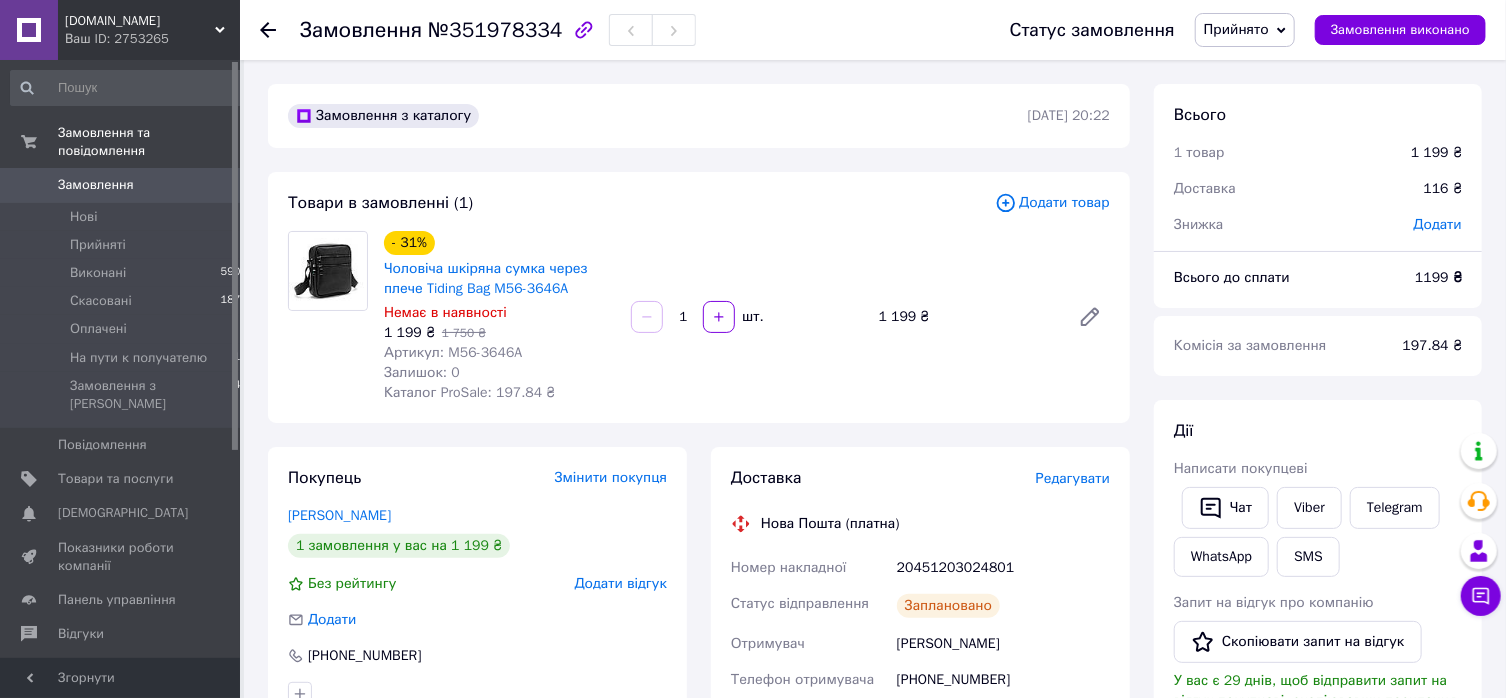 click on "[PERSON_NAME] покупцеві   Чат Viber Telegram WhatsApp SMS Запит на відгук про компанію   Скопіювати запит на відгук У вас є 29 днів, щоб відправити запит на відгук покупцеві, скопіювавши посилання.   Видати чек   Завантажити PDF   Друк PDF   Дублювати замовлення" at bounding box center (1318, 677) 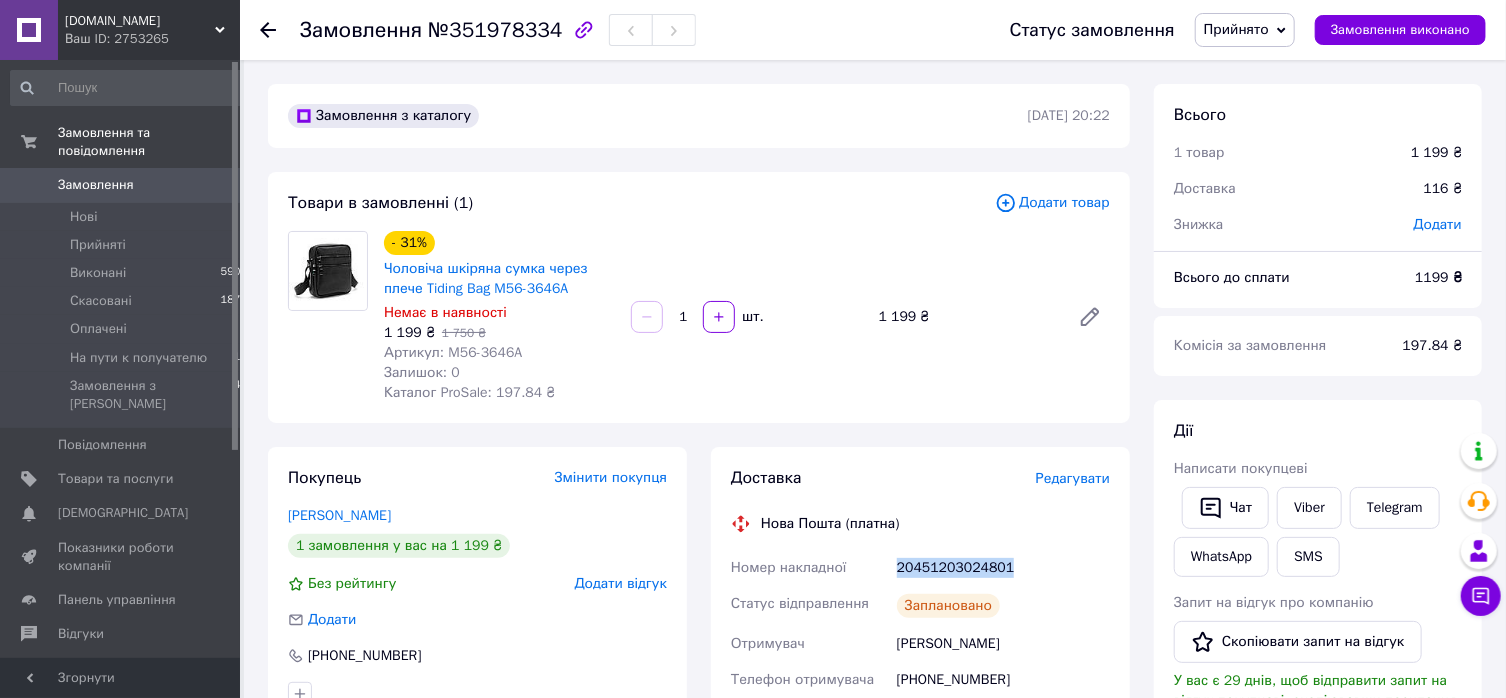 click on "20451203024801" at bounding box center (1003, 568) 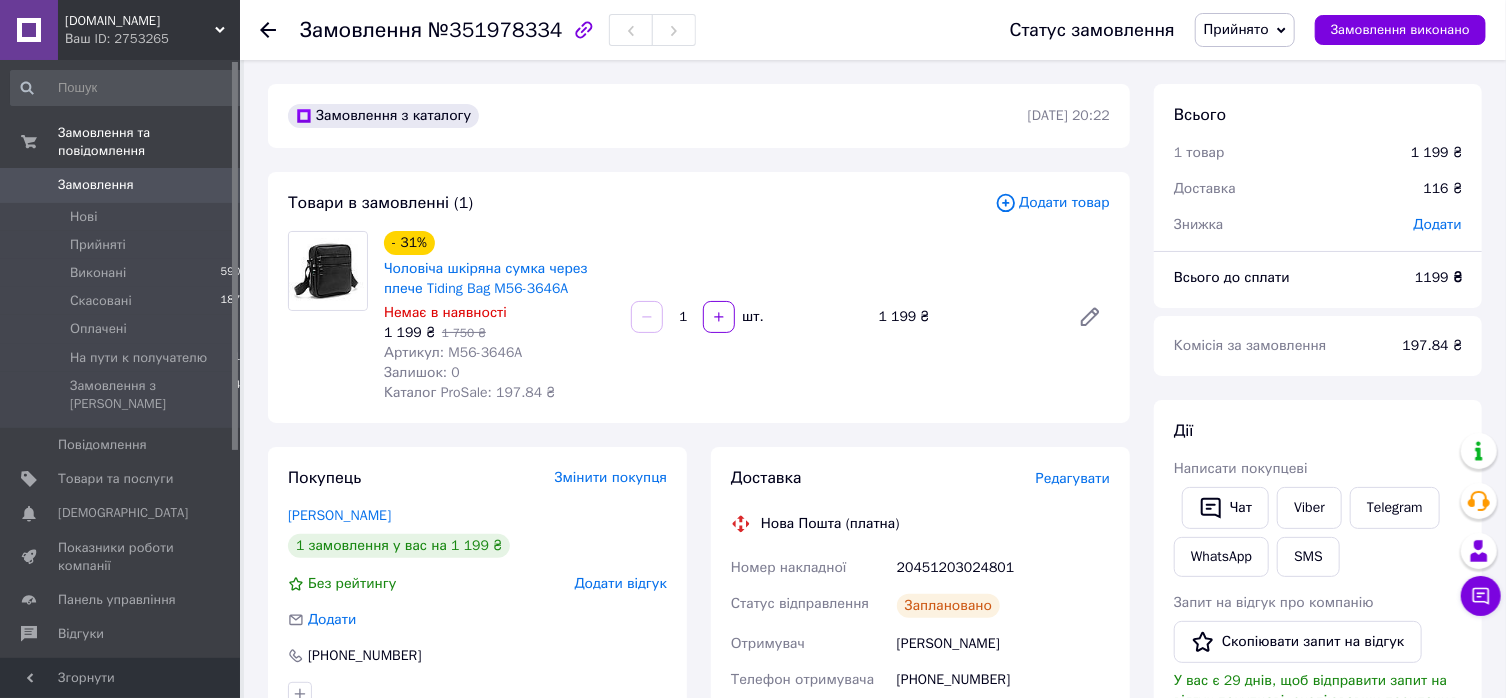 click on "Всього 1 товар 1 199 ₴ Доставка 116 ₴ Знижка Додати Всього до сплати 1199 ₴ Комісія за замовлення 197.84 ₴" at bounding box center [1318, 230] 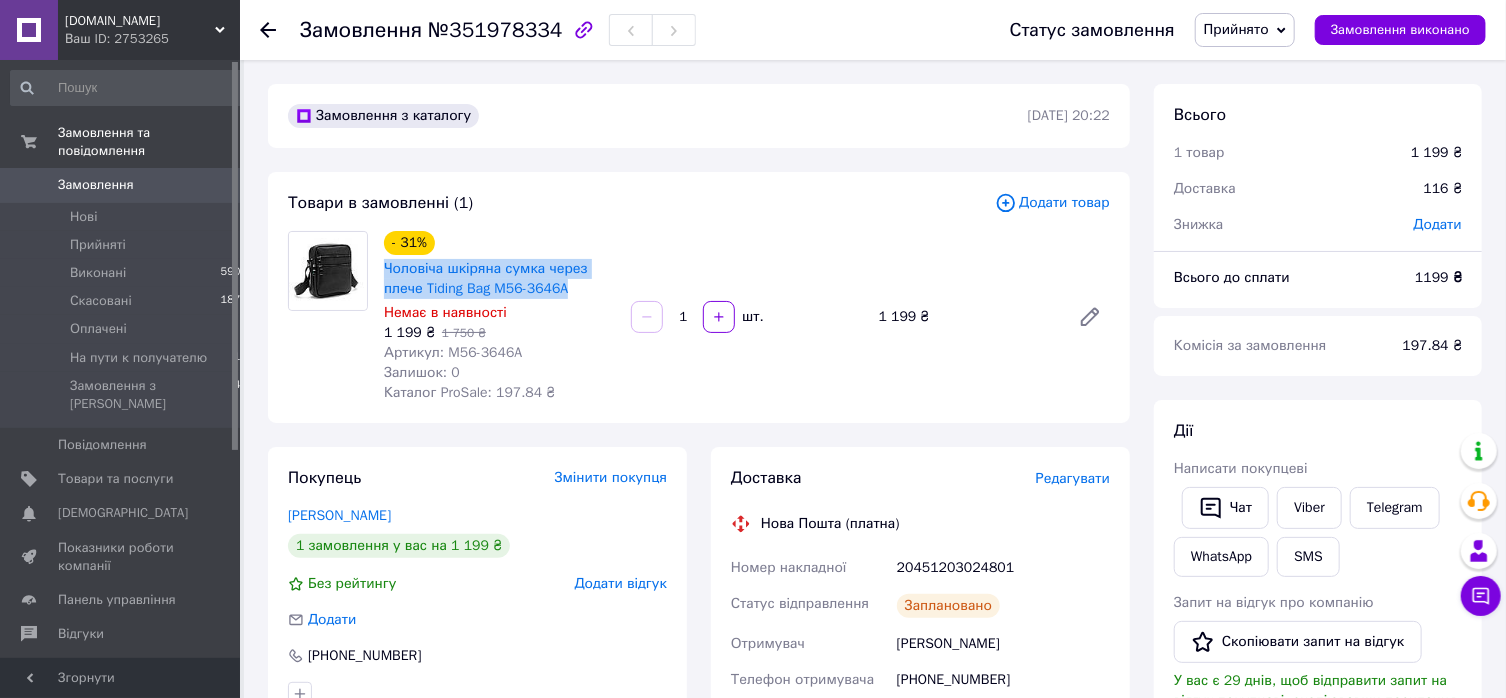 drag, startPoint x: 382, startPoint y: 270, endPoint x: 588, endPoint y: 288, distance: 206.78491 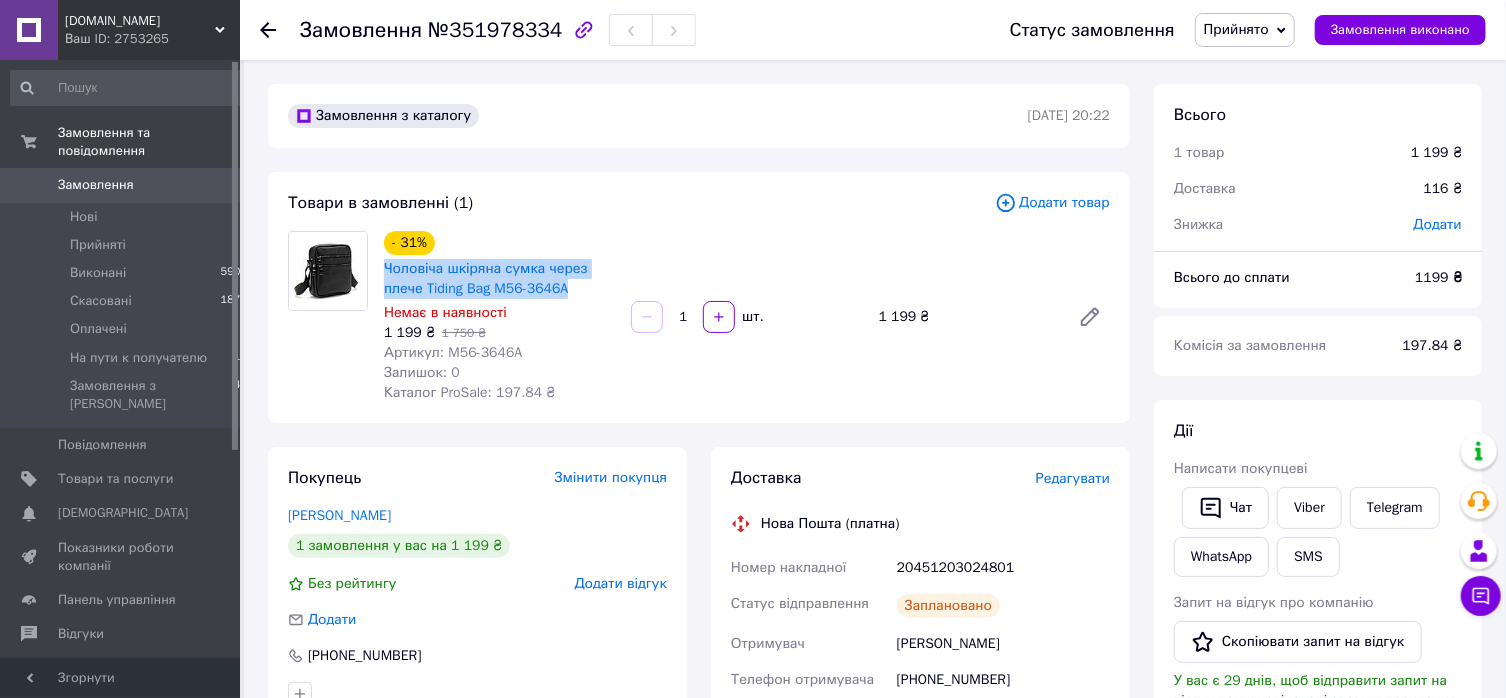 click on "[PERSON_NAME] покупцеві   Чат Viber Telegram WhatsApp SMS Запит на відгук про компанію   Скопіювати запит на відгук У вас є 29 днів, щоб відправити запит на відгук покупцеві, скопіювавши посилання.   Видати чек   Завантажити PDF   Друк PDF   Дублювати замовлення" at bounding box center (1318, 677) 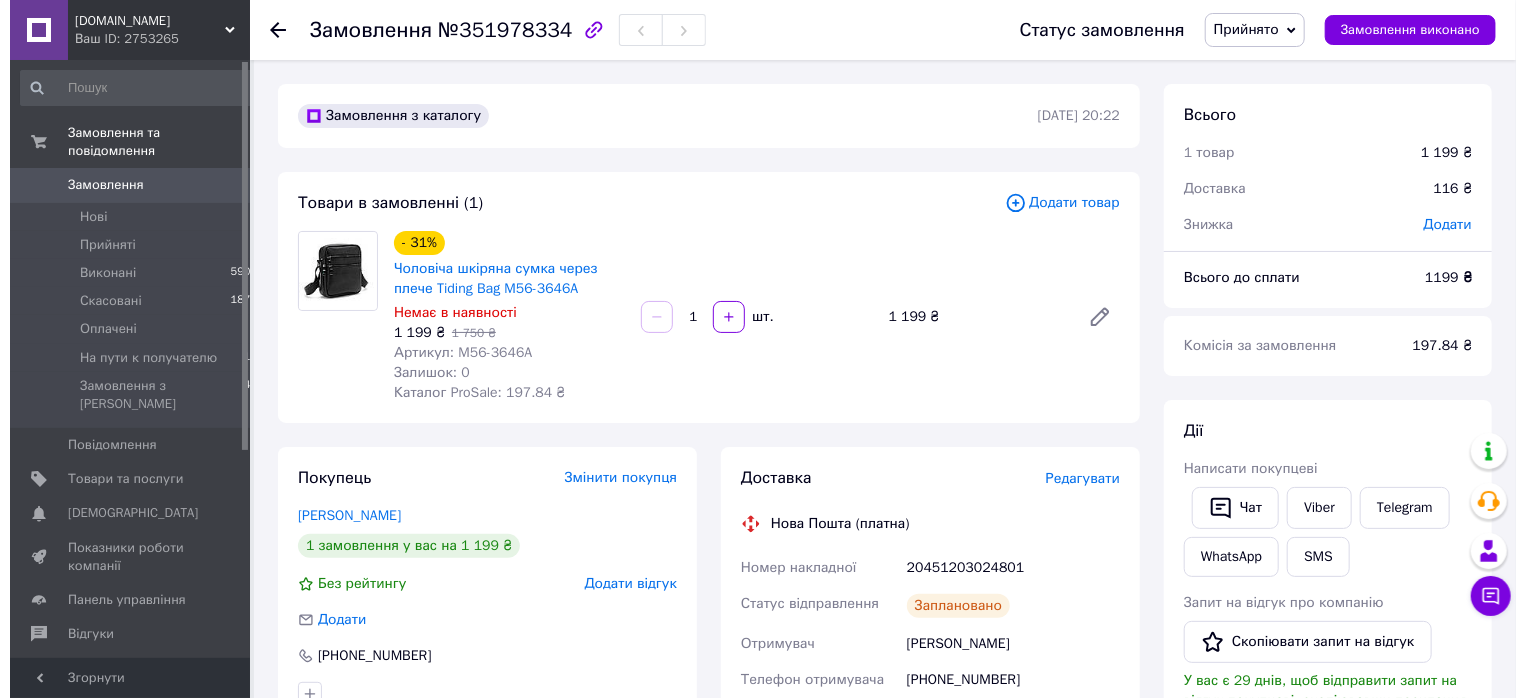 scroll, scrollTop: 321, scrollLeft: 0, axis: vertical 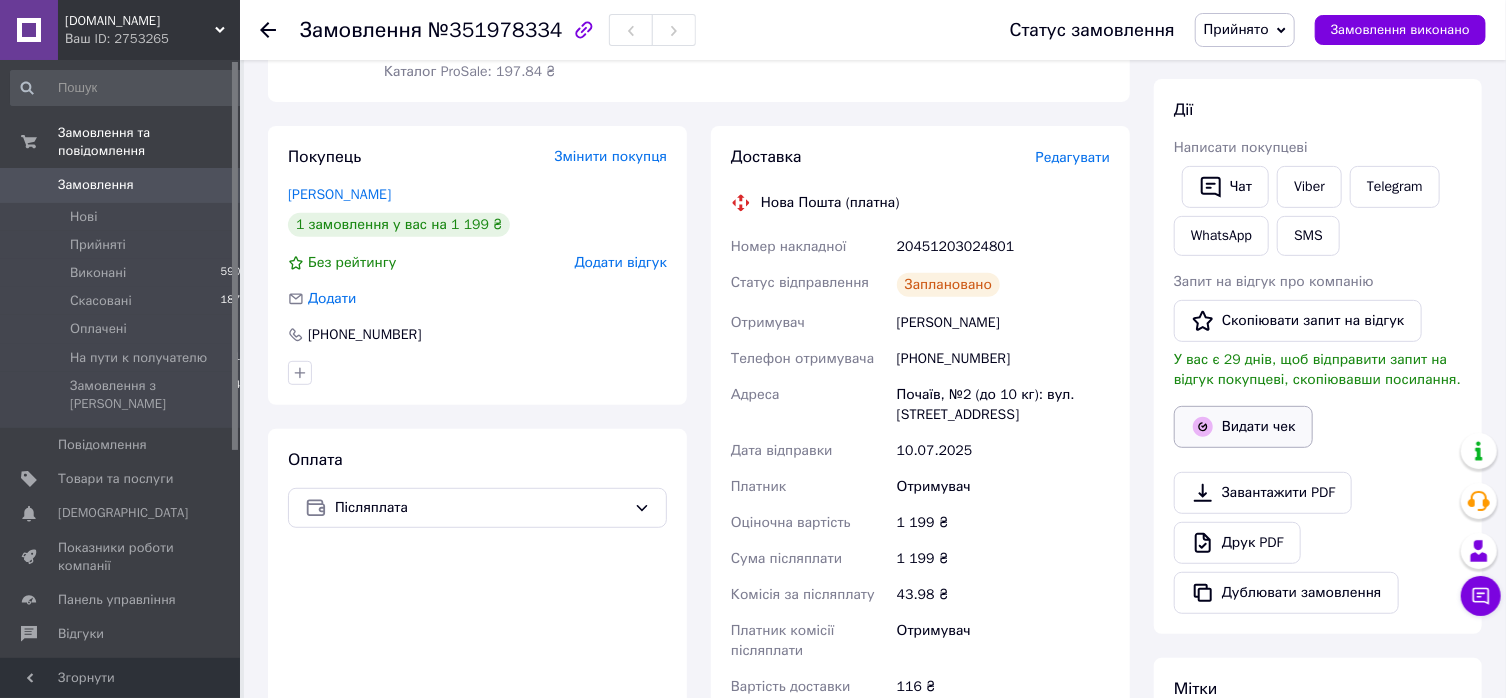 click on "Видати чек" at bounding box center [1243, 427] 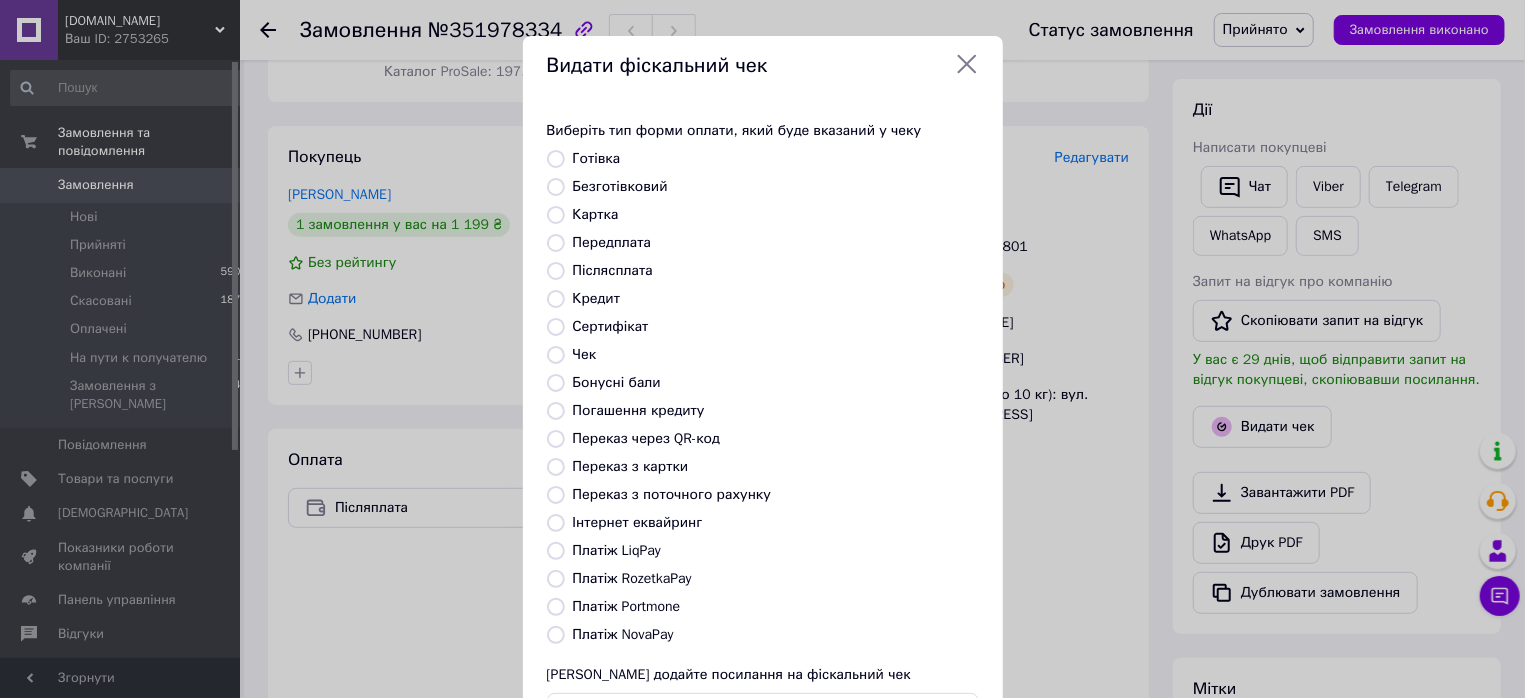 click on "Післясплата" at bounding box center (613, 270) 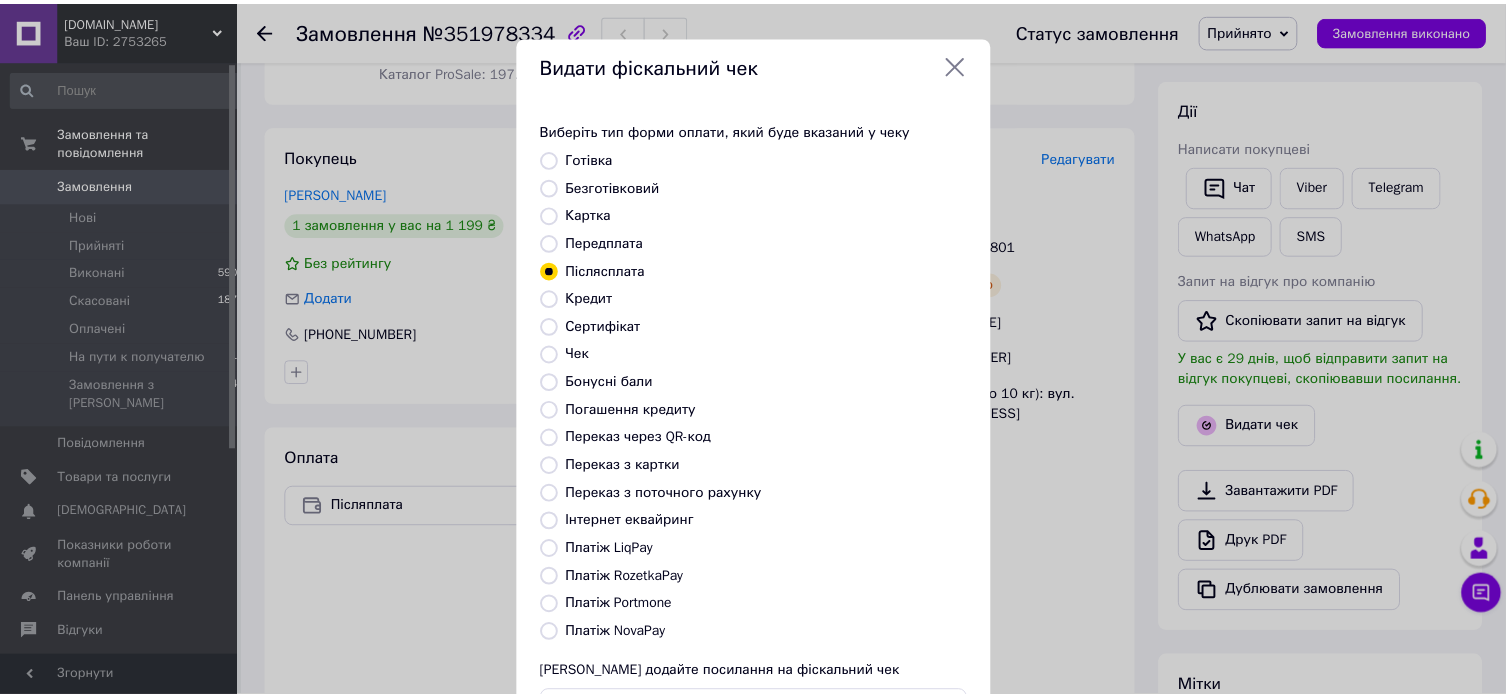 scroll, scrollTop: 162, scrollLeft: 0, axis: vertical 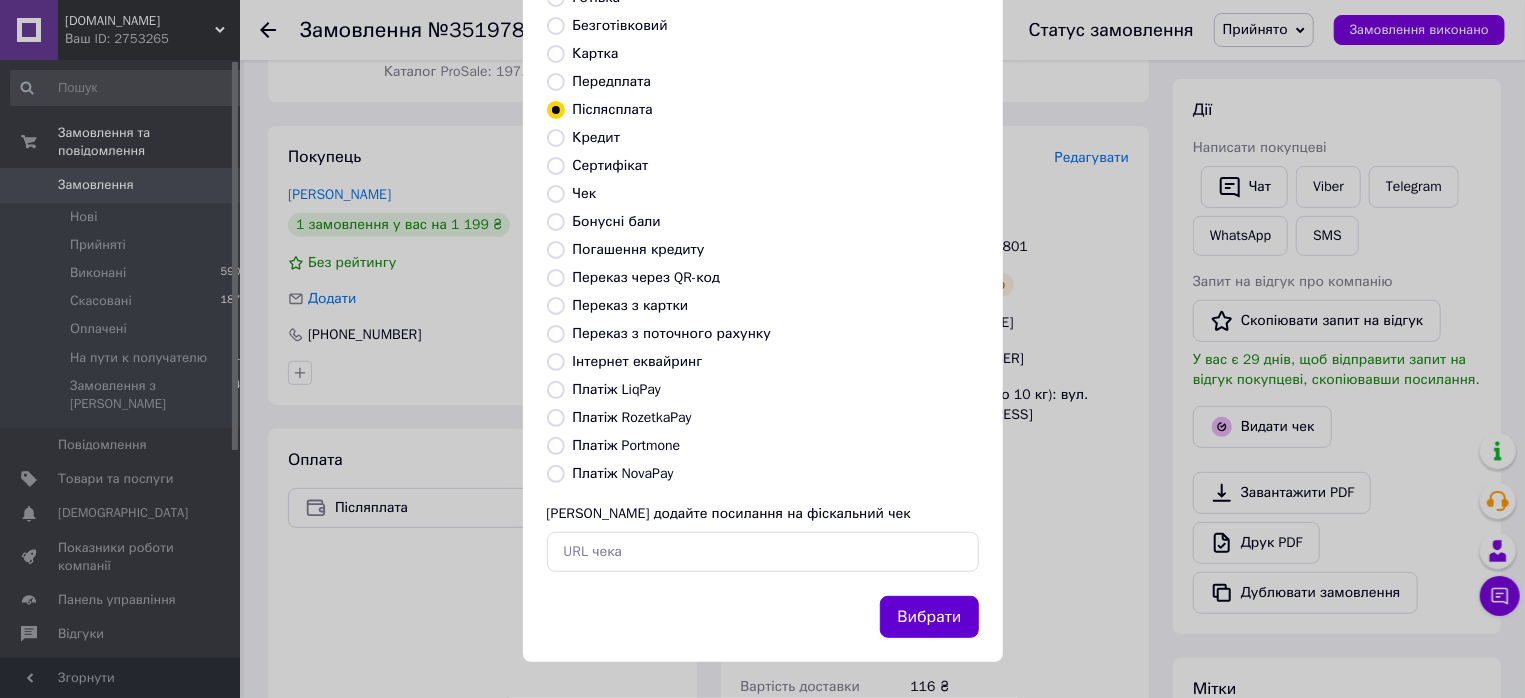 click on "Вибрати" at bounding box center [929, 617] 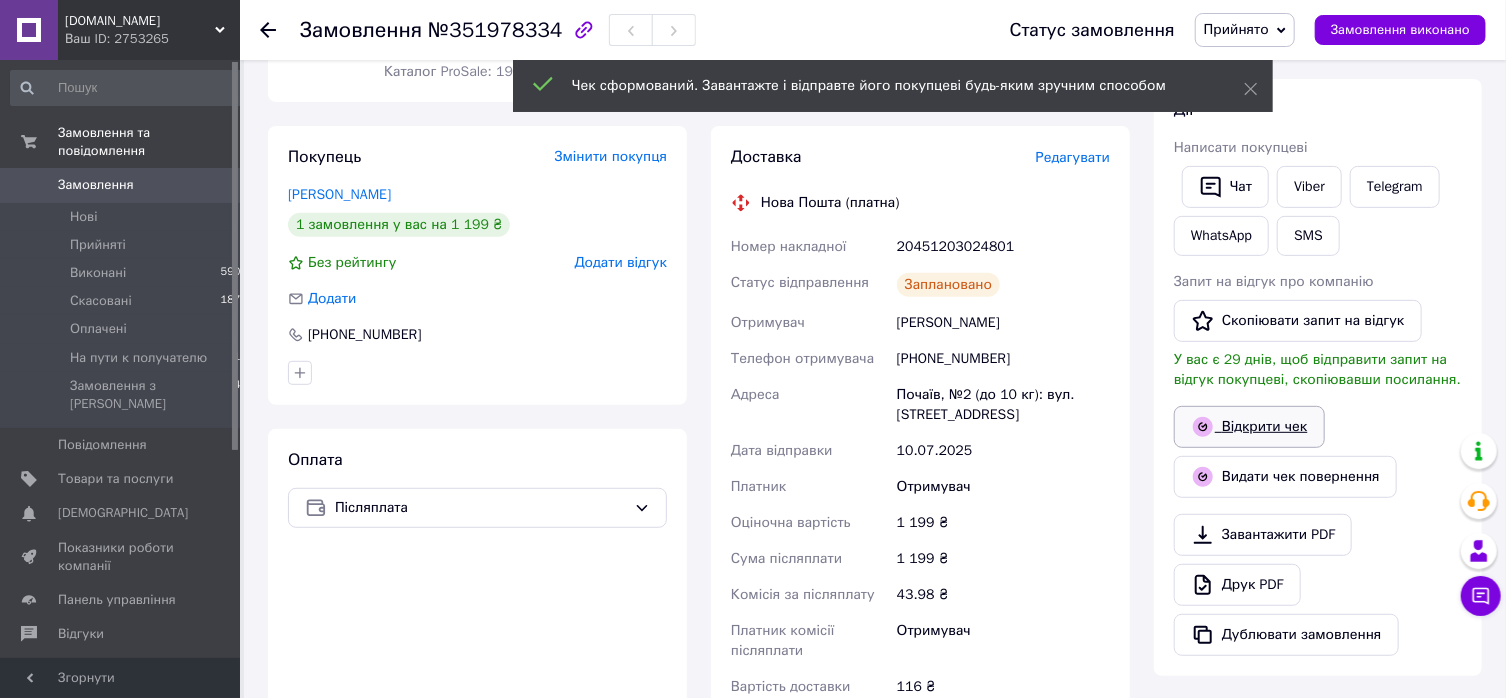 click on "Відкрити чек" at bounding box center (1249, 427) 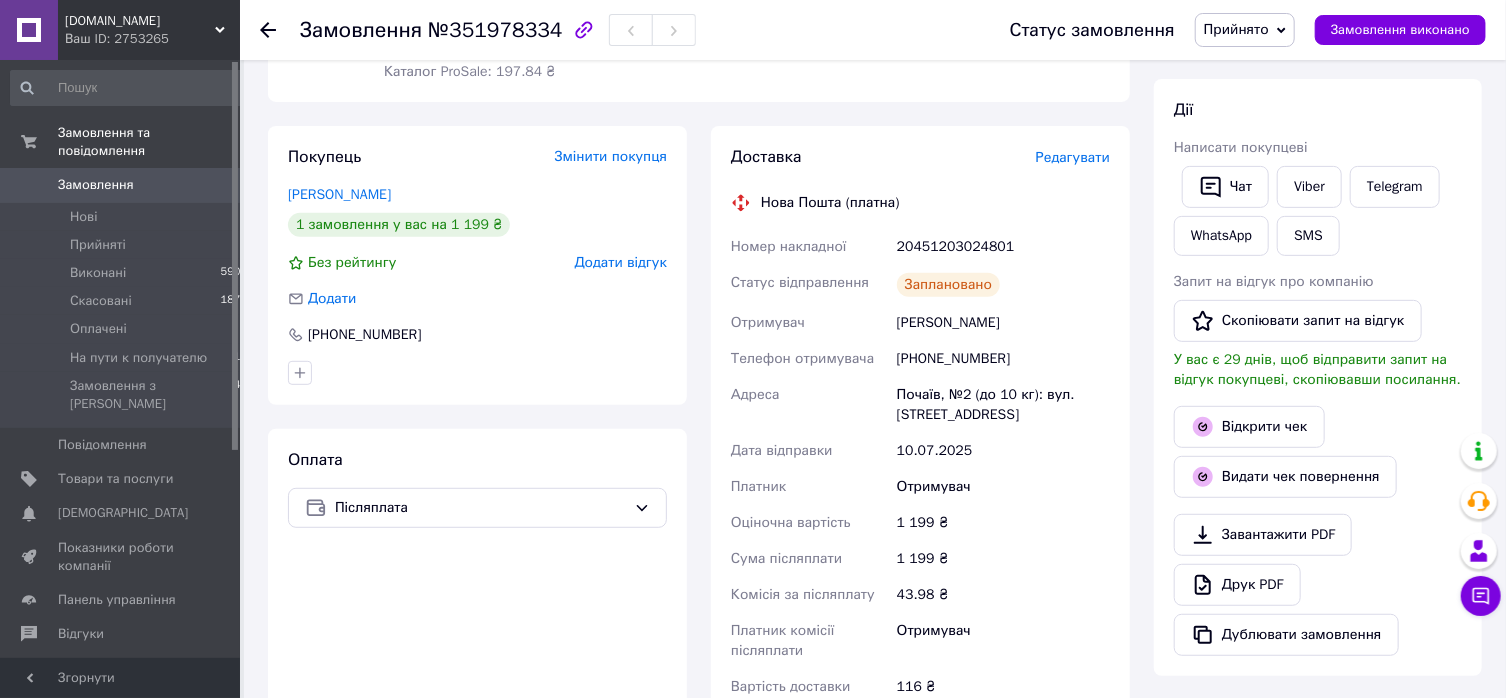 click on "Запит на відгук про компанію   Скопіювати запит на відгук У вас є 29 днів, щоб відправити запит на відгук покупцеві, скопіювавши посилання." at bounding box center (1318, 331) 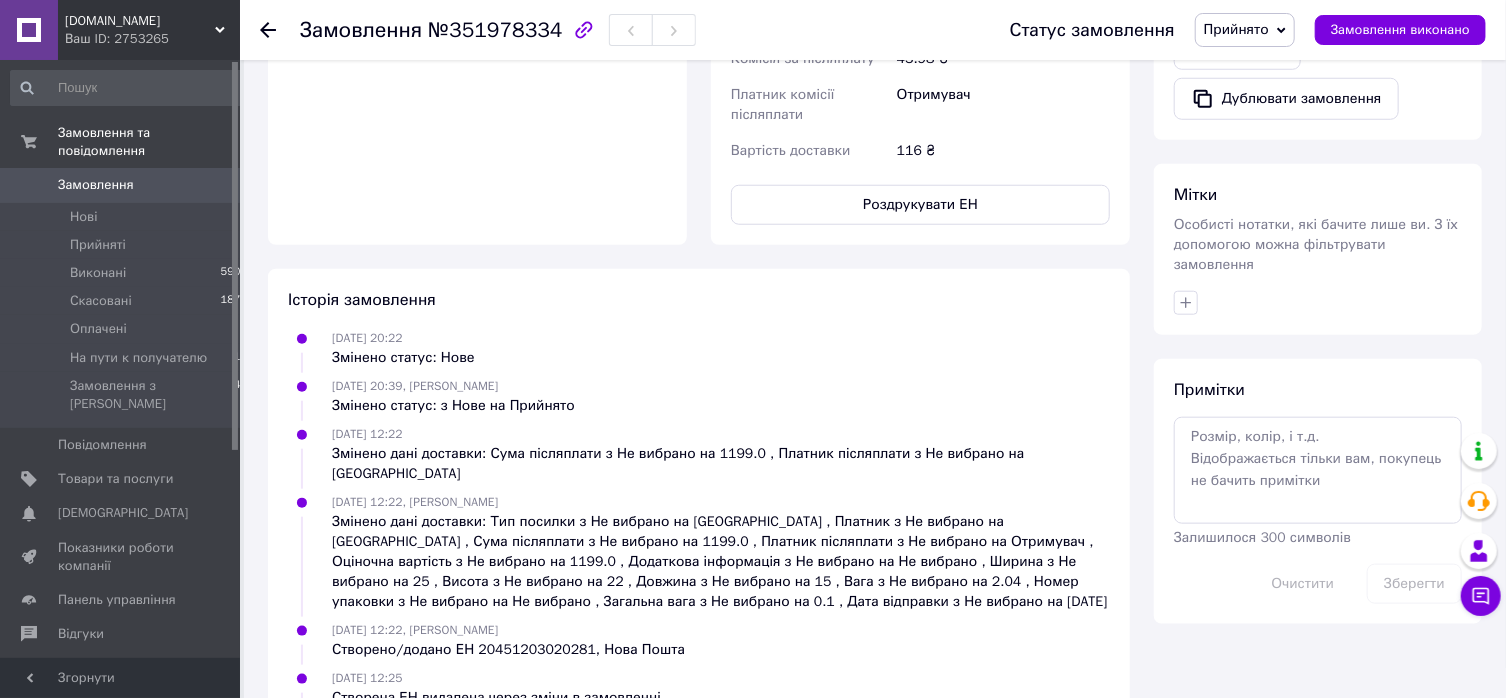 scroll, scrollTop: 989, scrollLeft: 0, axis: vertical 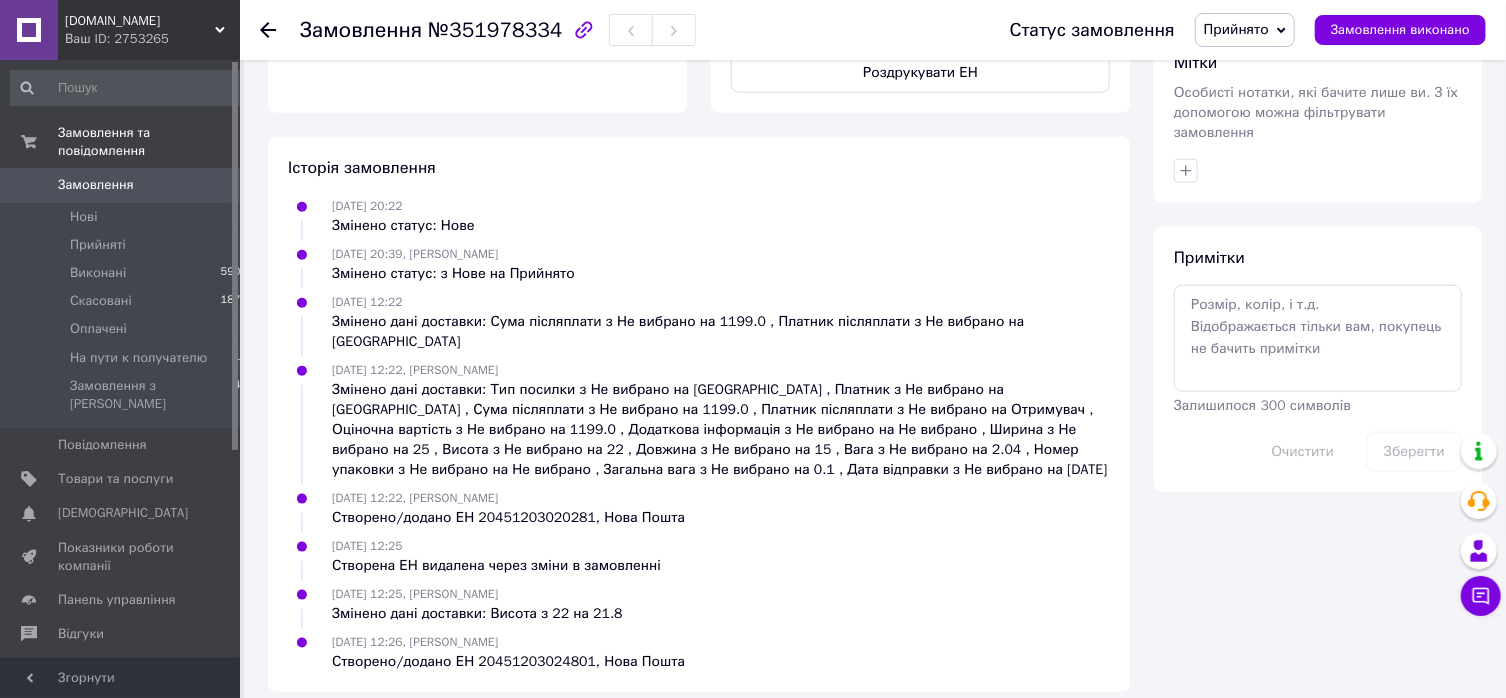 click on "Змінено дані доставки: Тип посилки з Не вибрано на [GEOGRAPHIC_DATA] , Платник з Не вибрано на [GEOGRAPHIC_DATA] , Сума післяплати з Не вибрано на 1199.0 , Платник післяплати з Не вибрано на Отримувач , Оціночна вартість з Не вибрано на 1199.0 , Додаткова інформація з Не вибрано на Не вибрано , Ширина з Не вибрано на 25 , Висота з Не вибрано на 22 , Довжина з Не вибрано на 15 , Вага з Не вибрано на 2.04 , Номер упаковки з Не вибрано на Не вибрано , Загальна вага з Не вибрано на 0.1 , Дата відправки з Не вибрано на [DATE]" at bounding box center (721, 430) 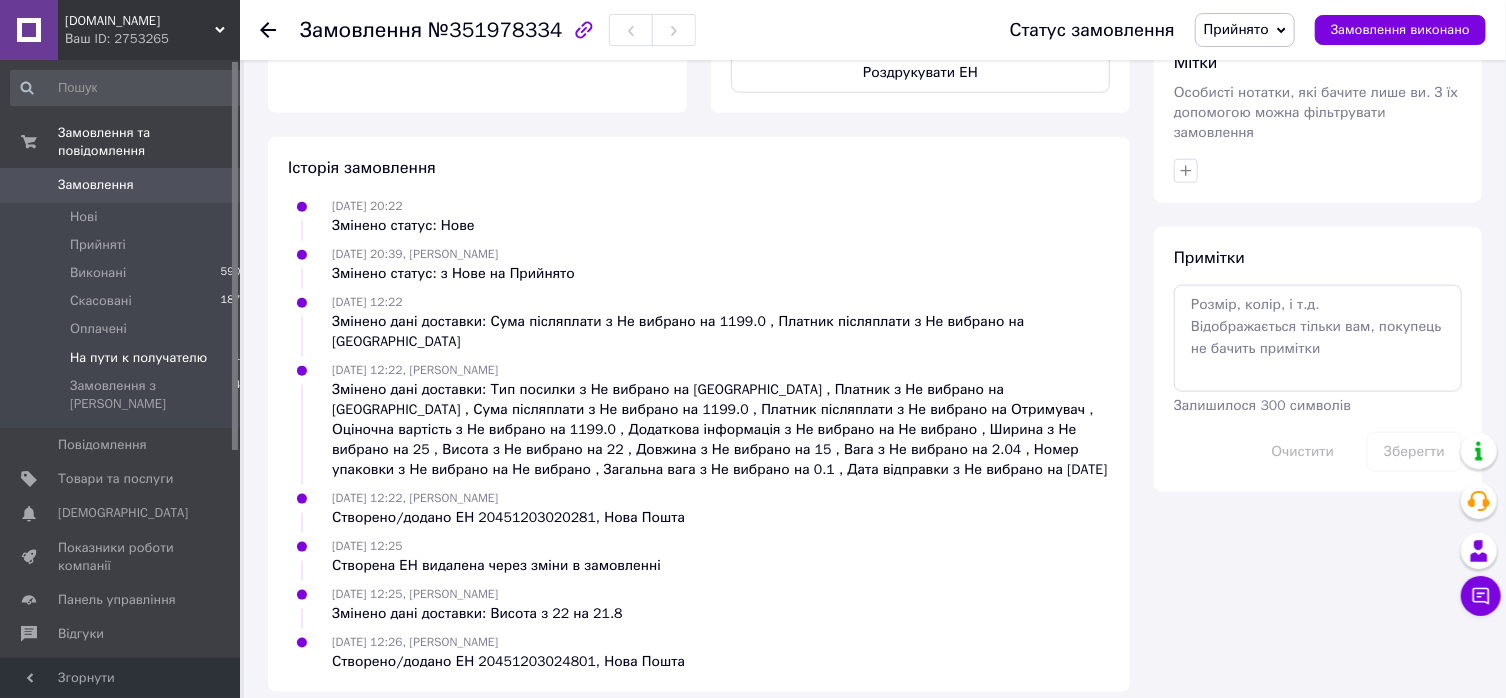 click on "На пути к получателю" at bounding box center [138, 358] 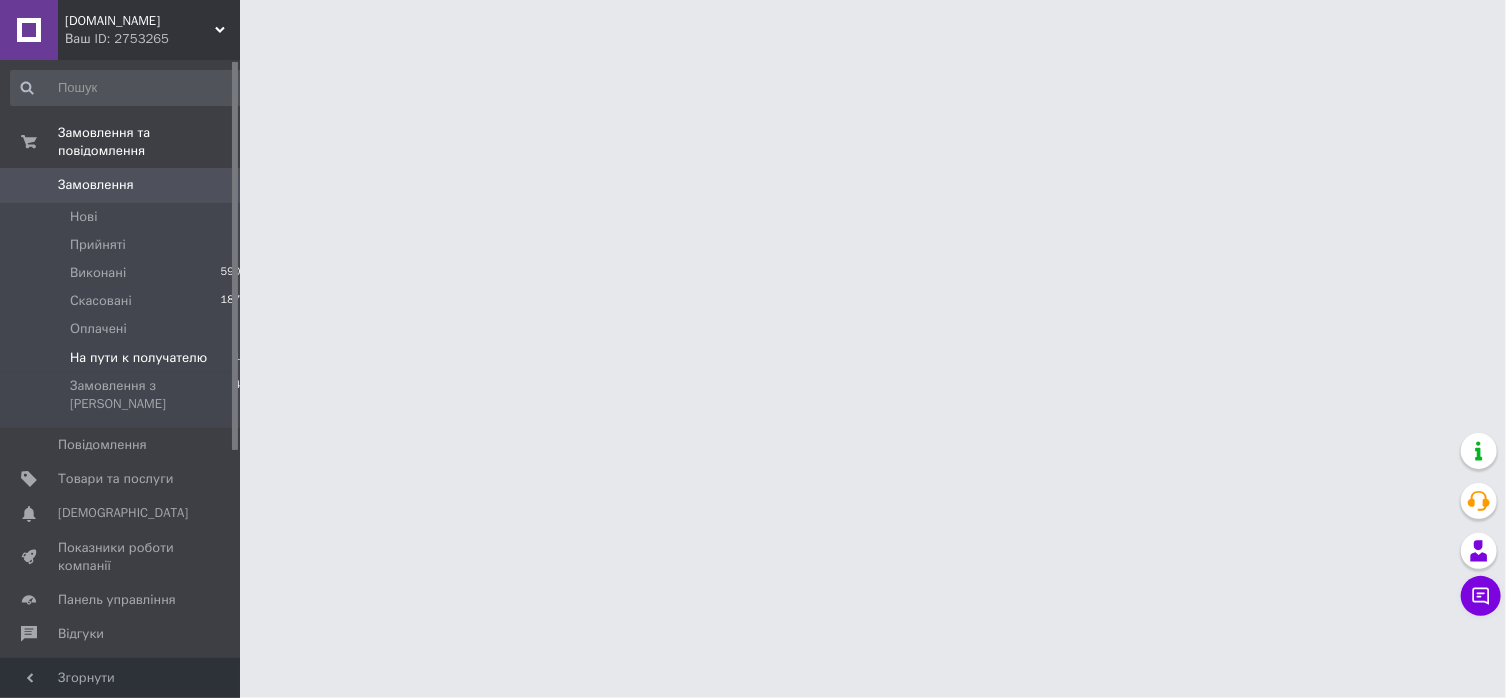 scroll, scrollTop: 0, scrollLeft: 0, axis: both 